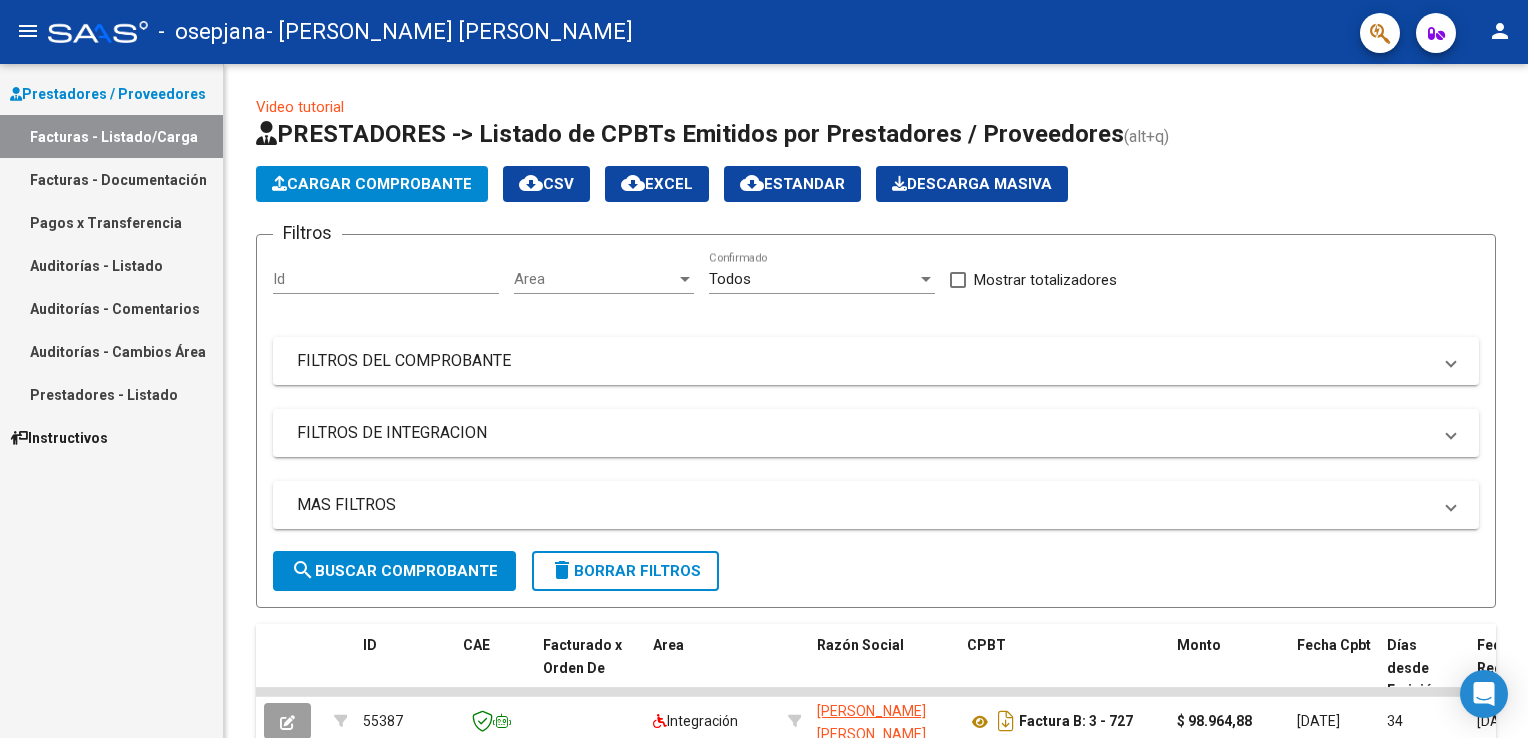 scroll, scrollTop: 0, scrollLeft: 0, axis: both 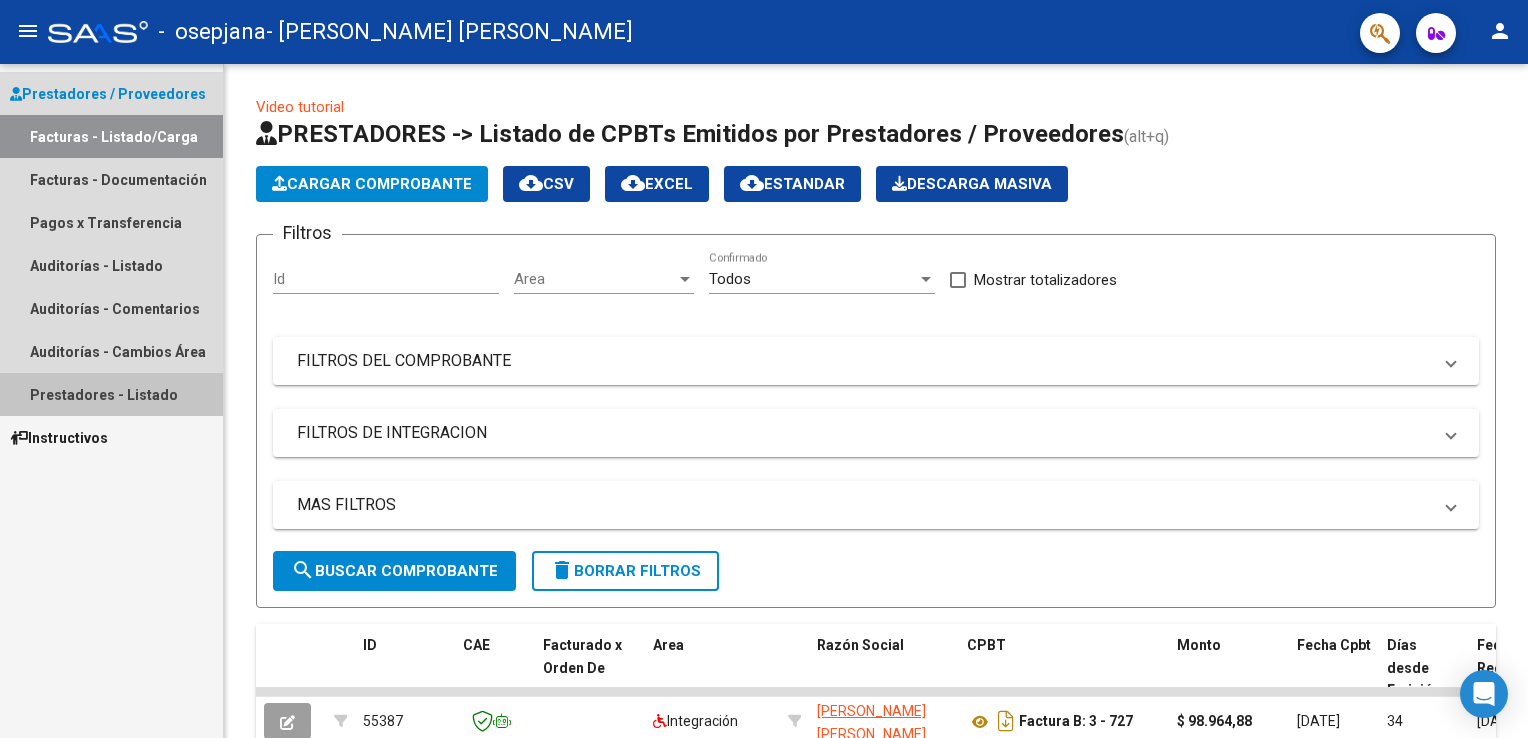 click on "Prestadores - Listado" at bounding box center [111, 394] 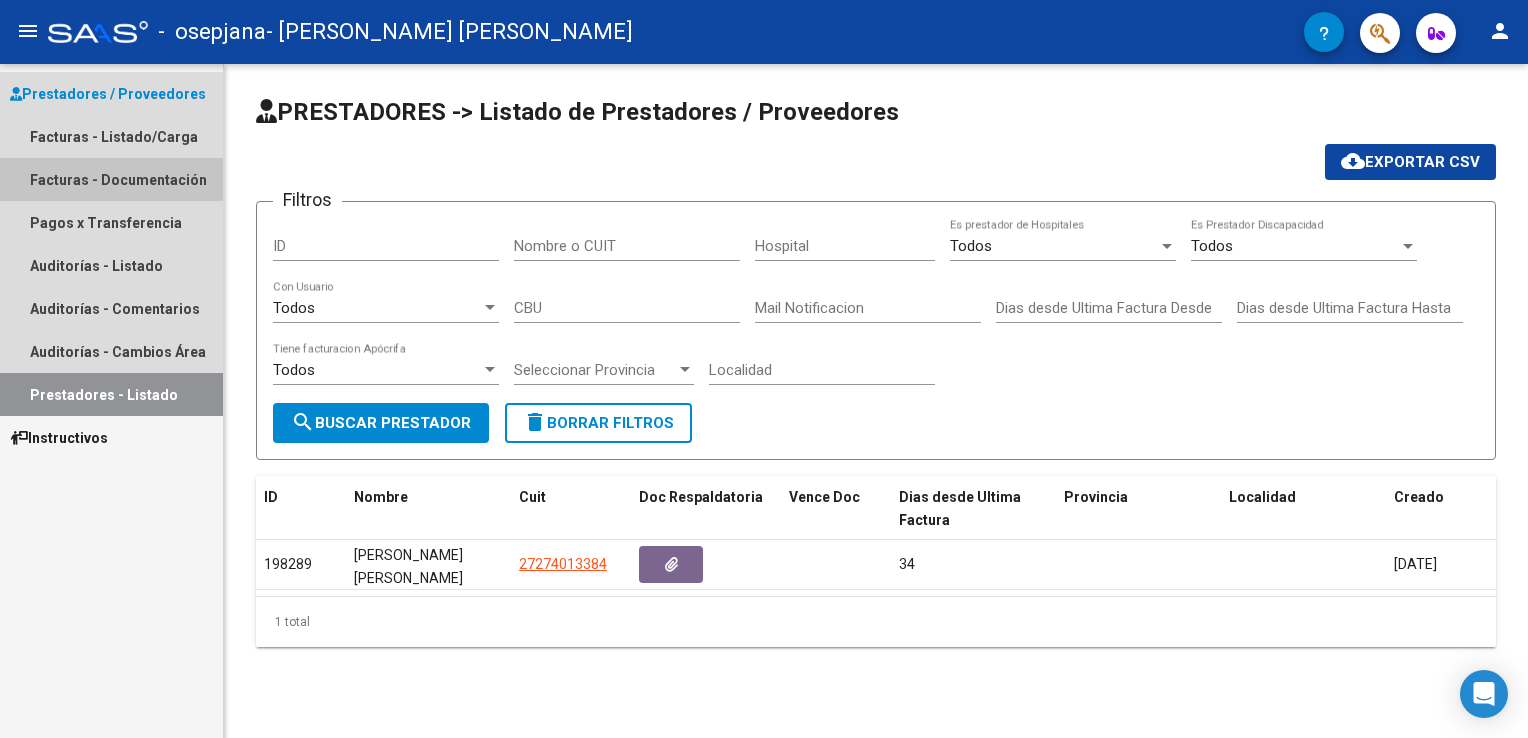 click on "Facturas - Documentación" at bounding box center (111, 179) 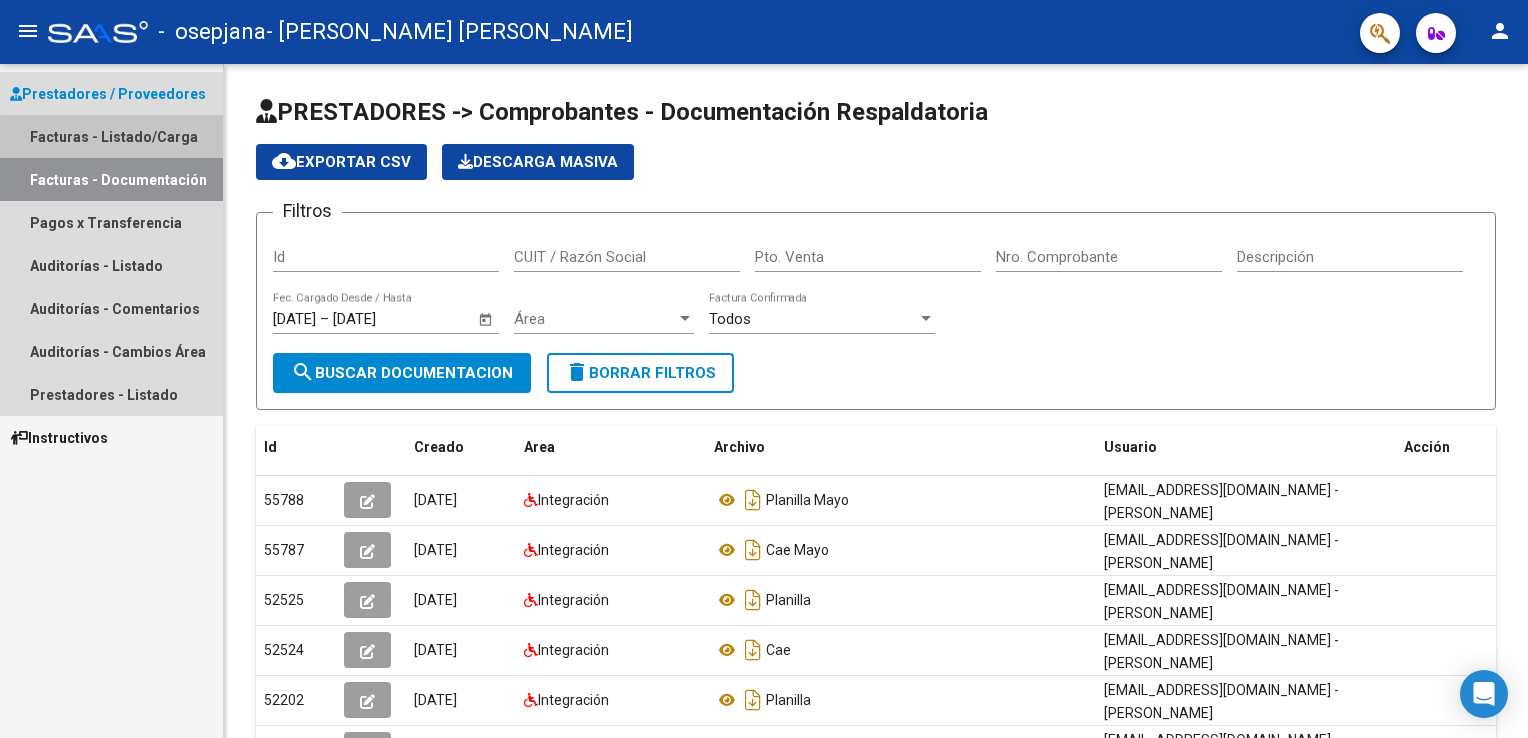 click on "Facturas - Listado/Carga" at bounding box center (111, 136) 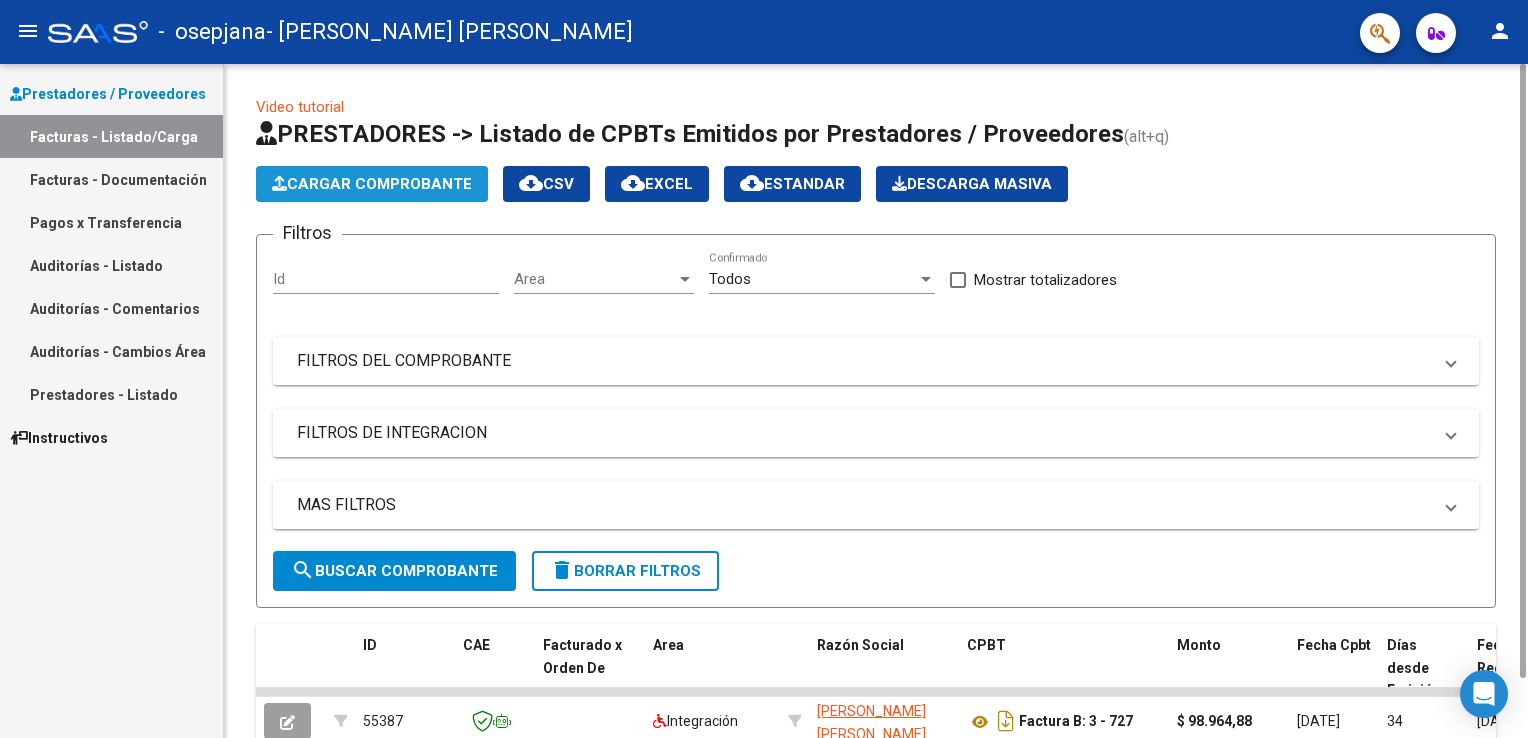 click on "Cargar Comprobante" 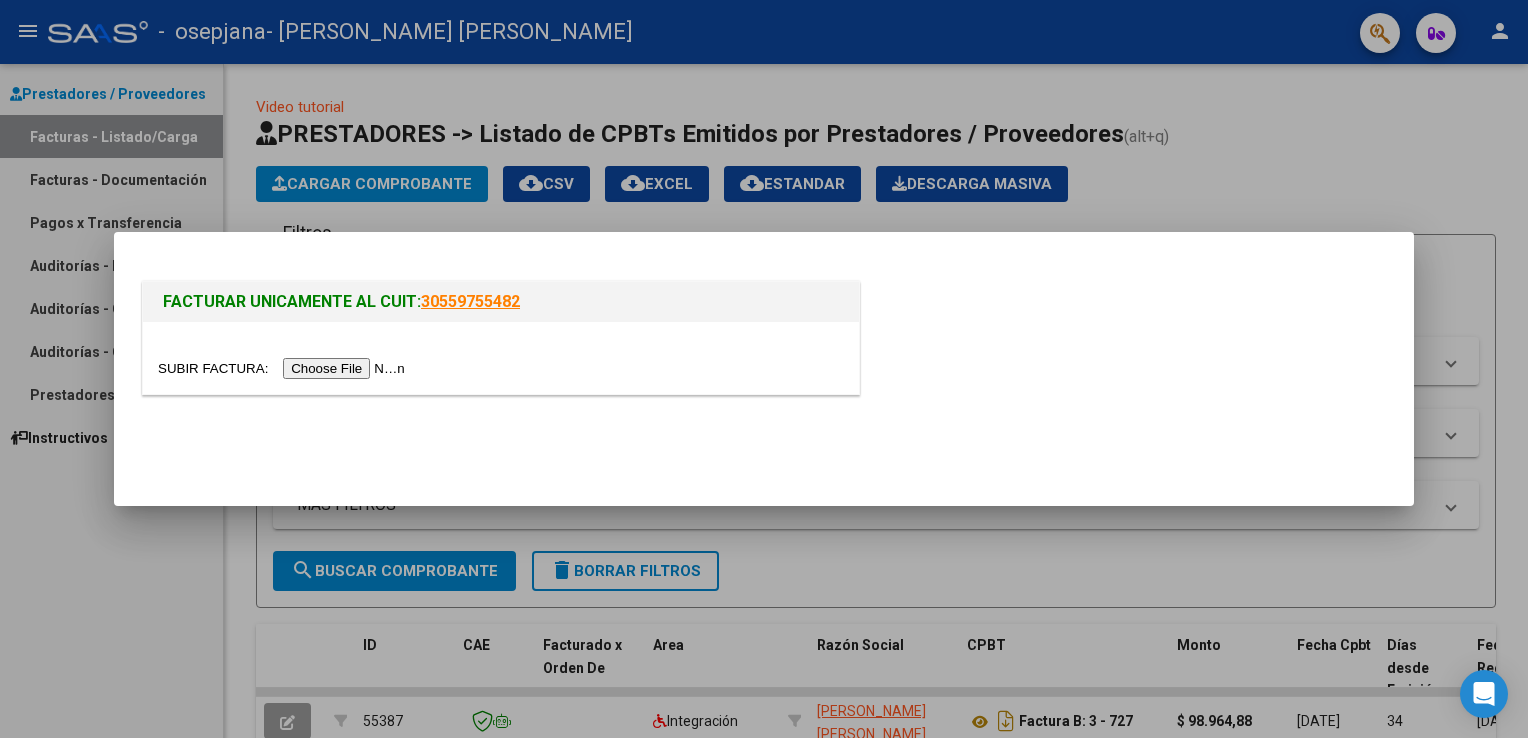 click at bounding box center (284, 368) 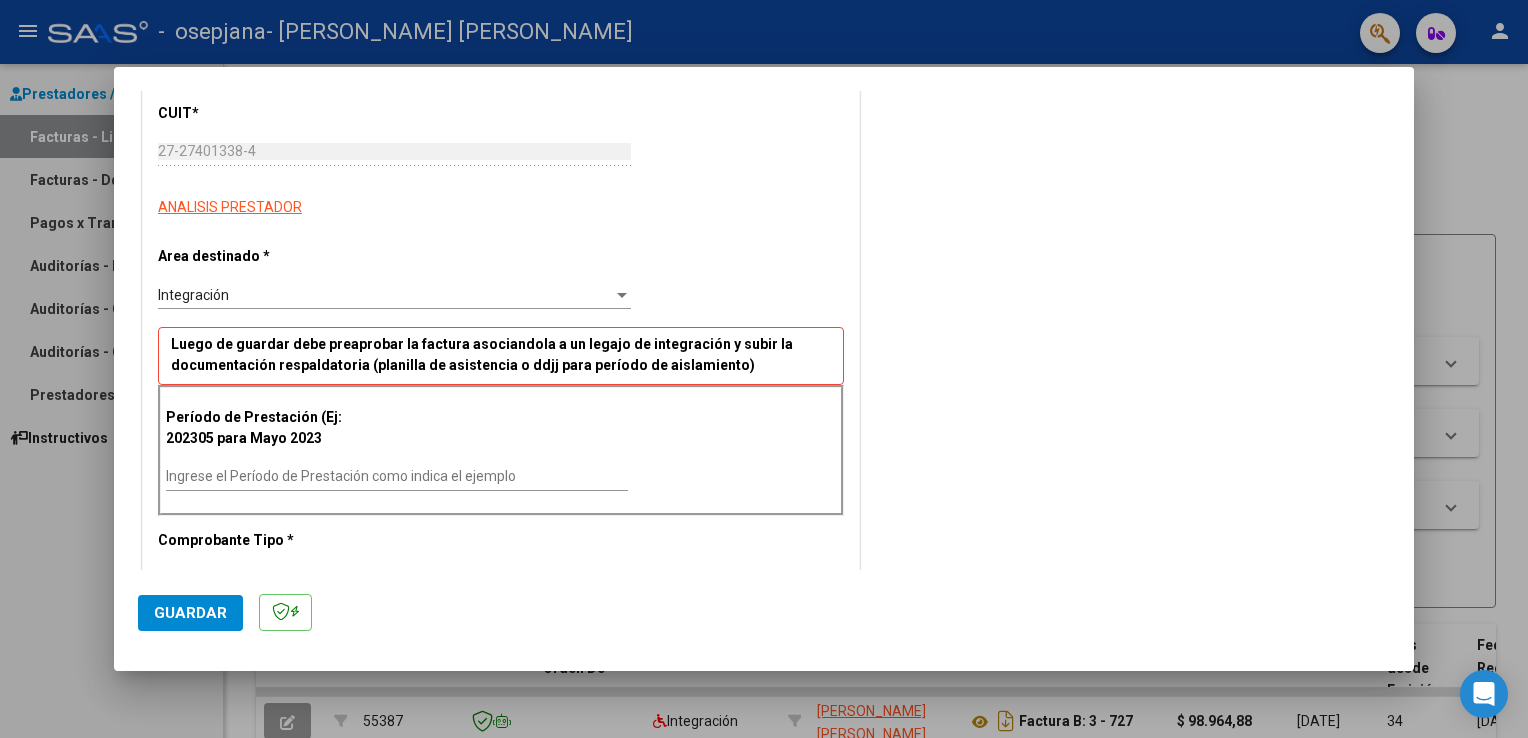 scroll, scrollTop: 288, scrollLeft: 0, axis: vertical 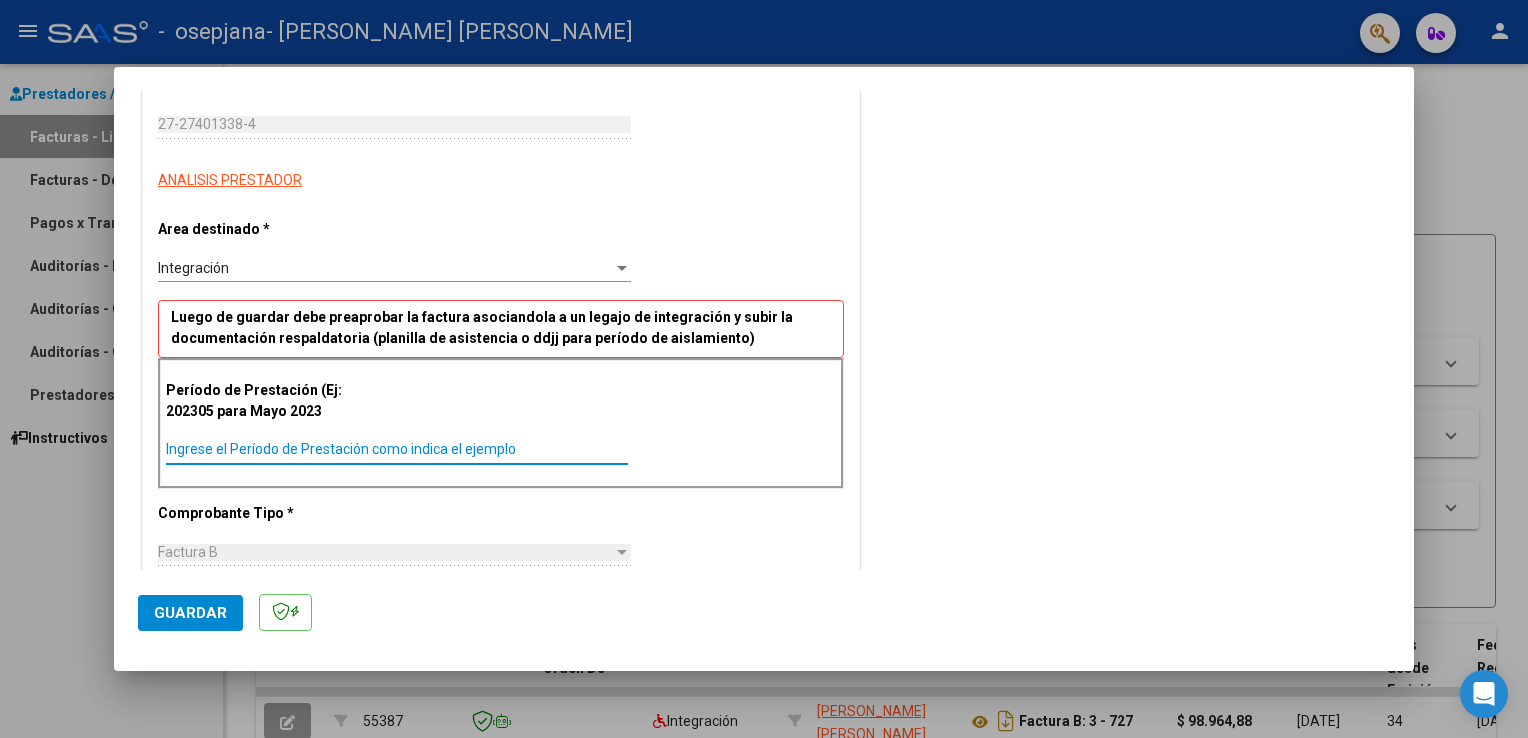 click on "Ingrese el Período de Prestación como indica el ejemplo" at bounding box center [397, 449] 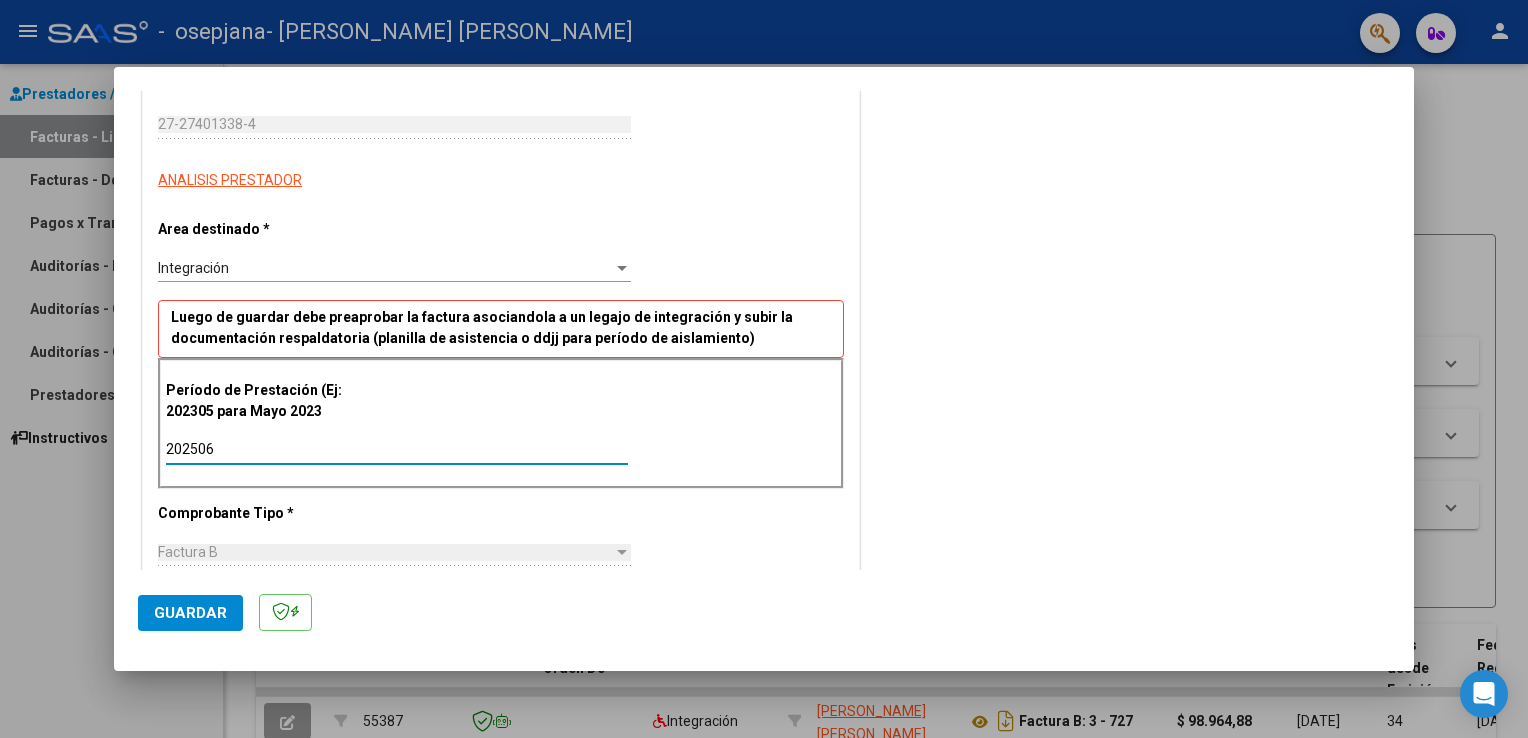 type on "202506" 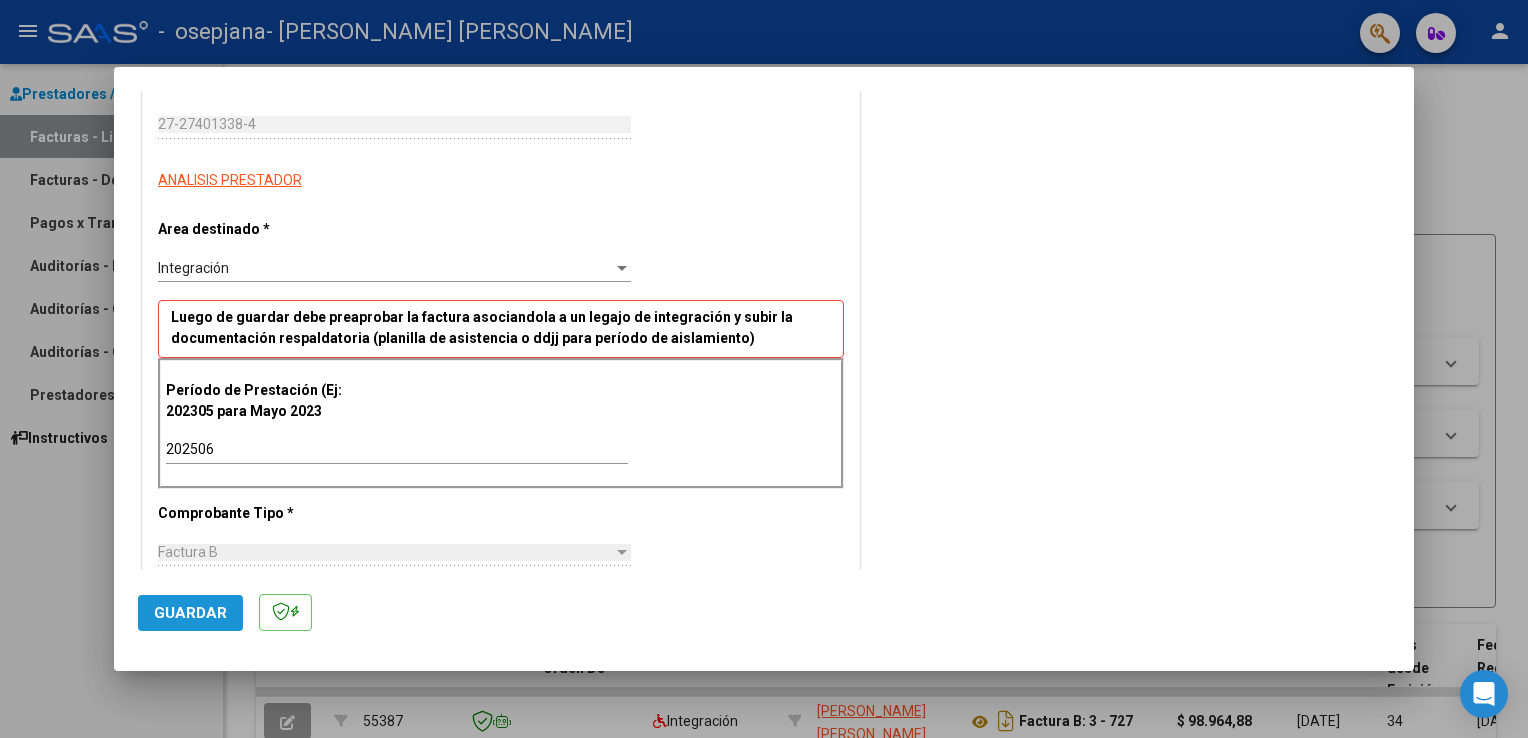click on "Guardar" 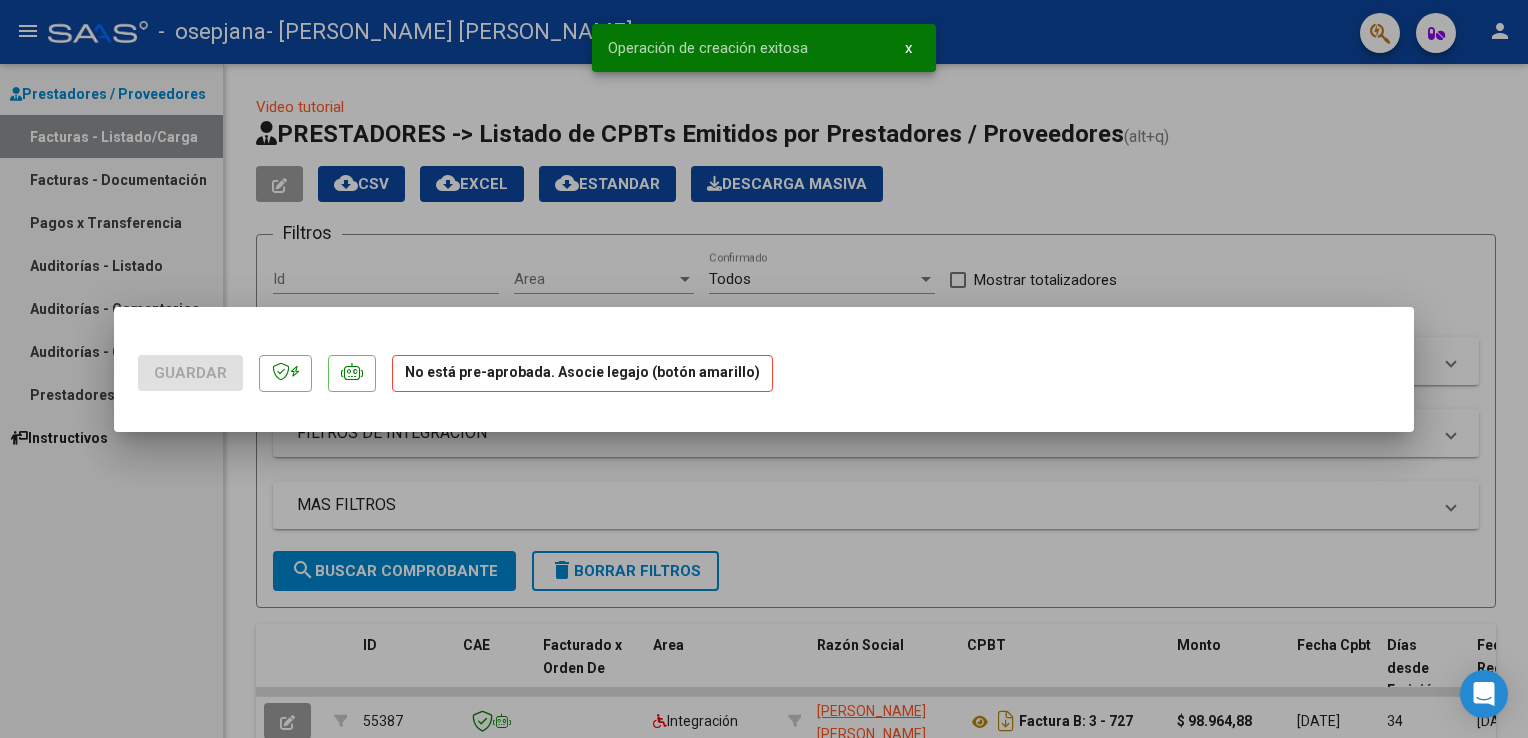 scroll, scrollTop: 0, scrollLeft: 0, axis: both 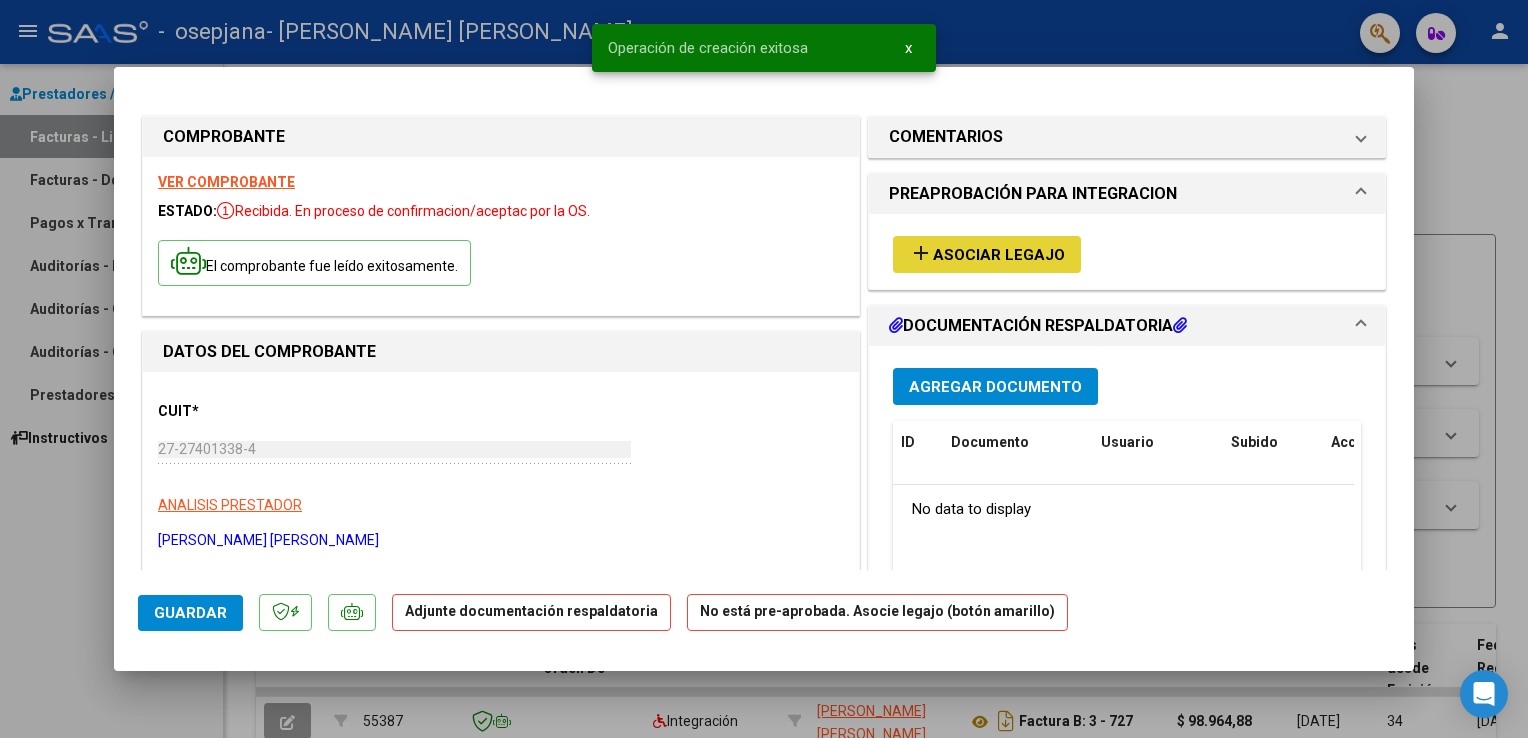 click on "add Asociar Legajo" at bounding box center (987, 254) 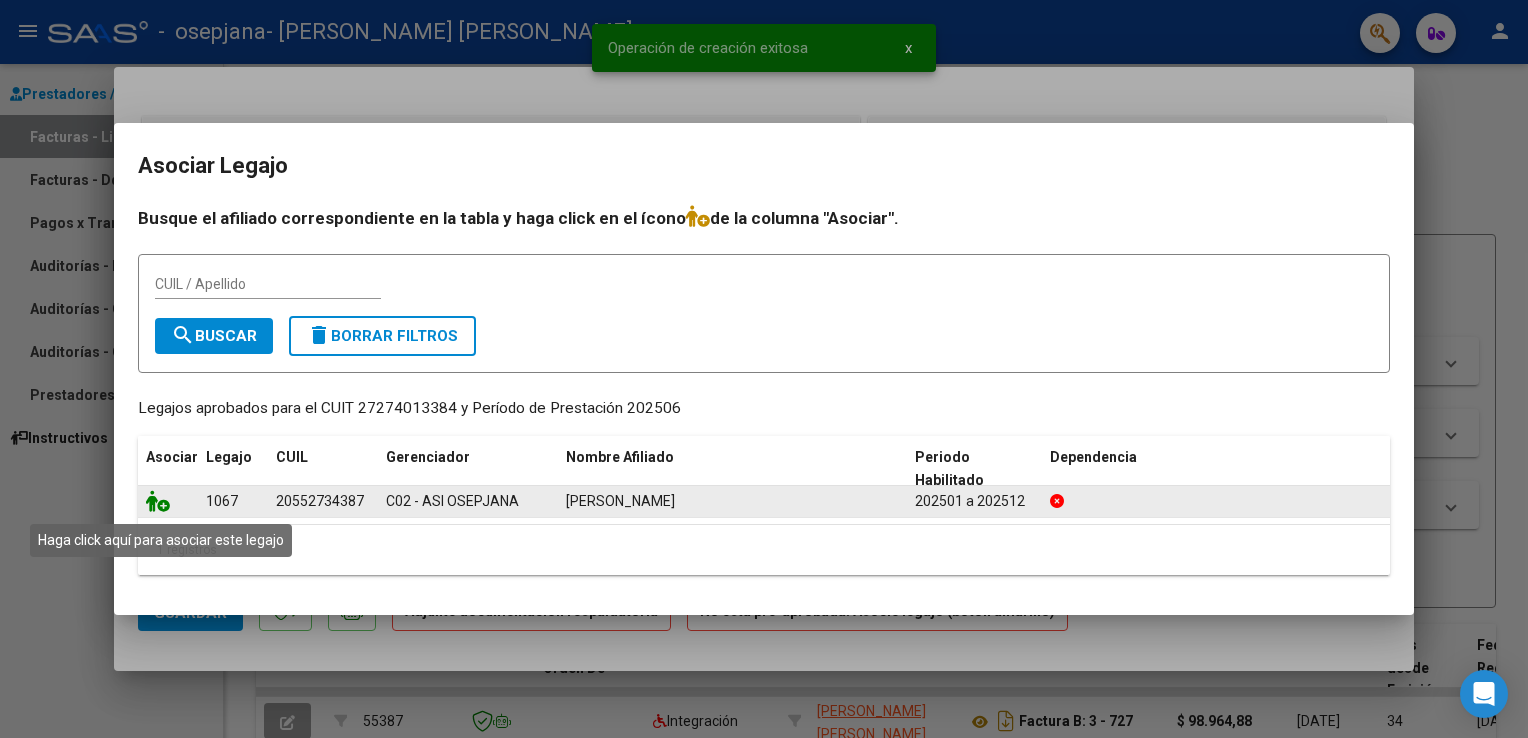 click 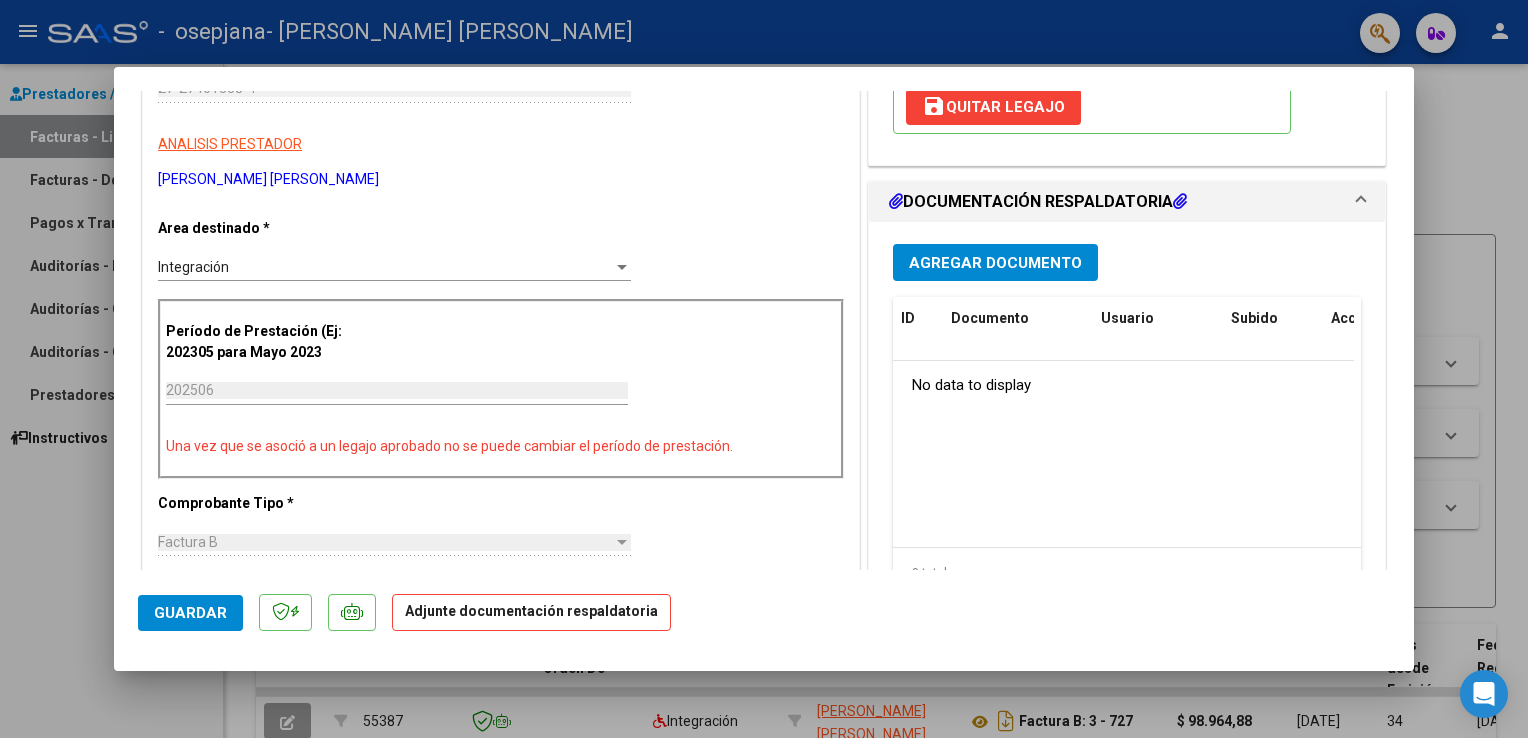 scroll, scrollTop: 359, scrollLeft: 0, axis: vertical 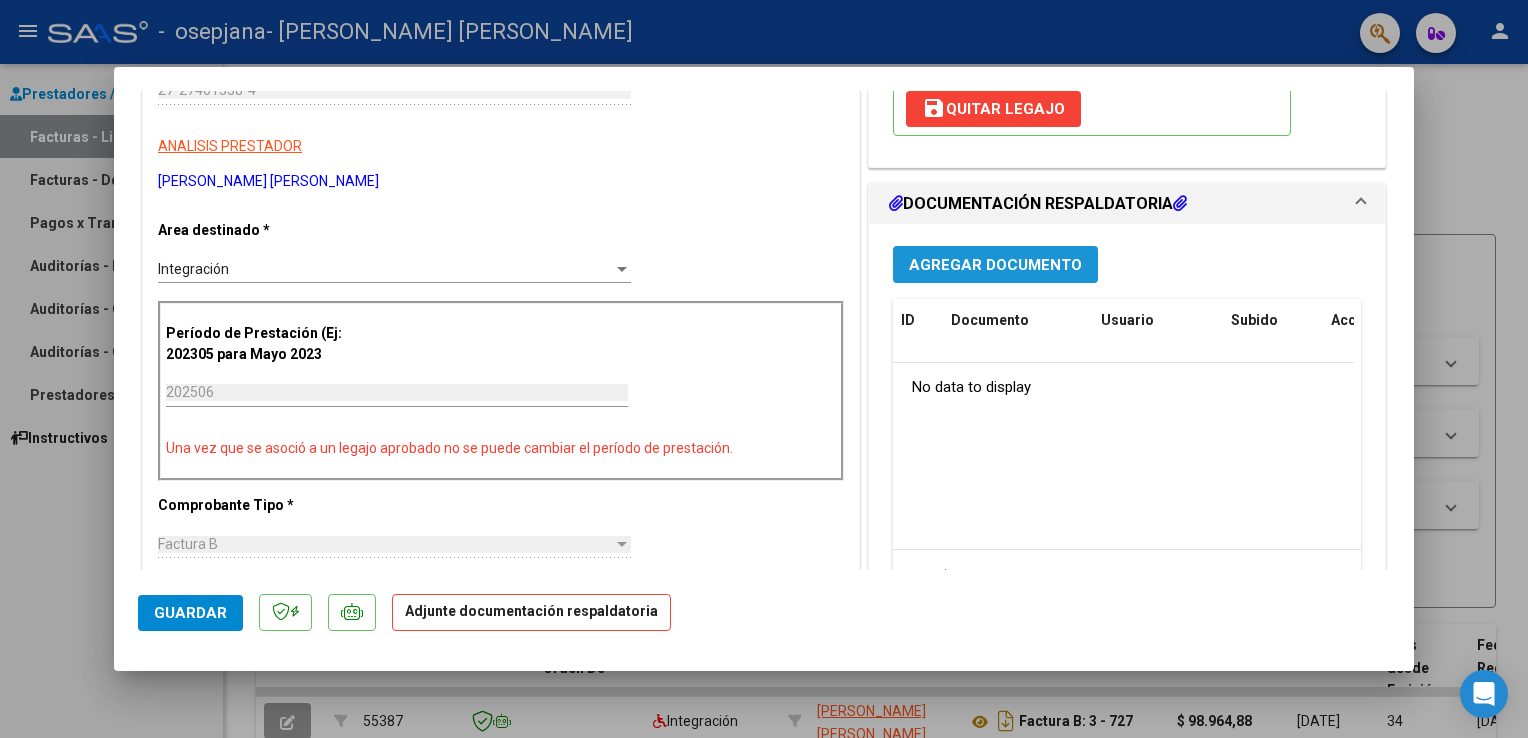 click on "Agregar Documento" at bounding box center (995, 265) 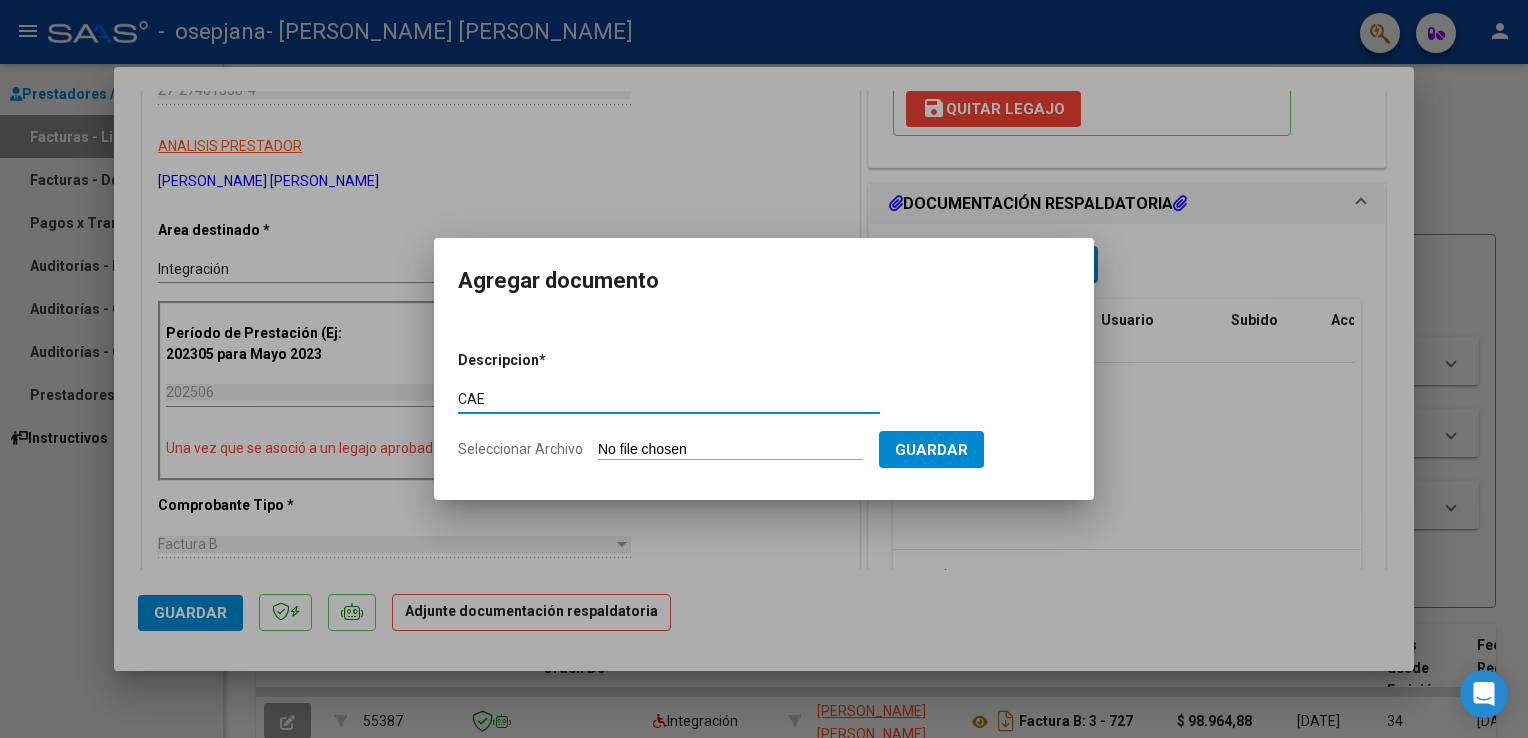 type on "CAE" 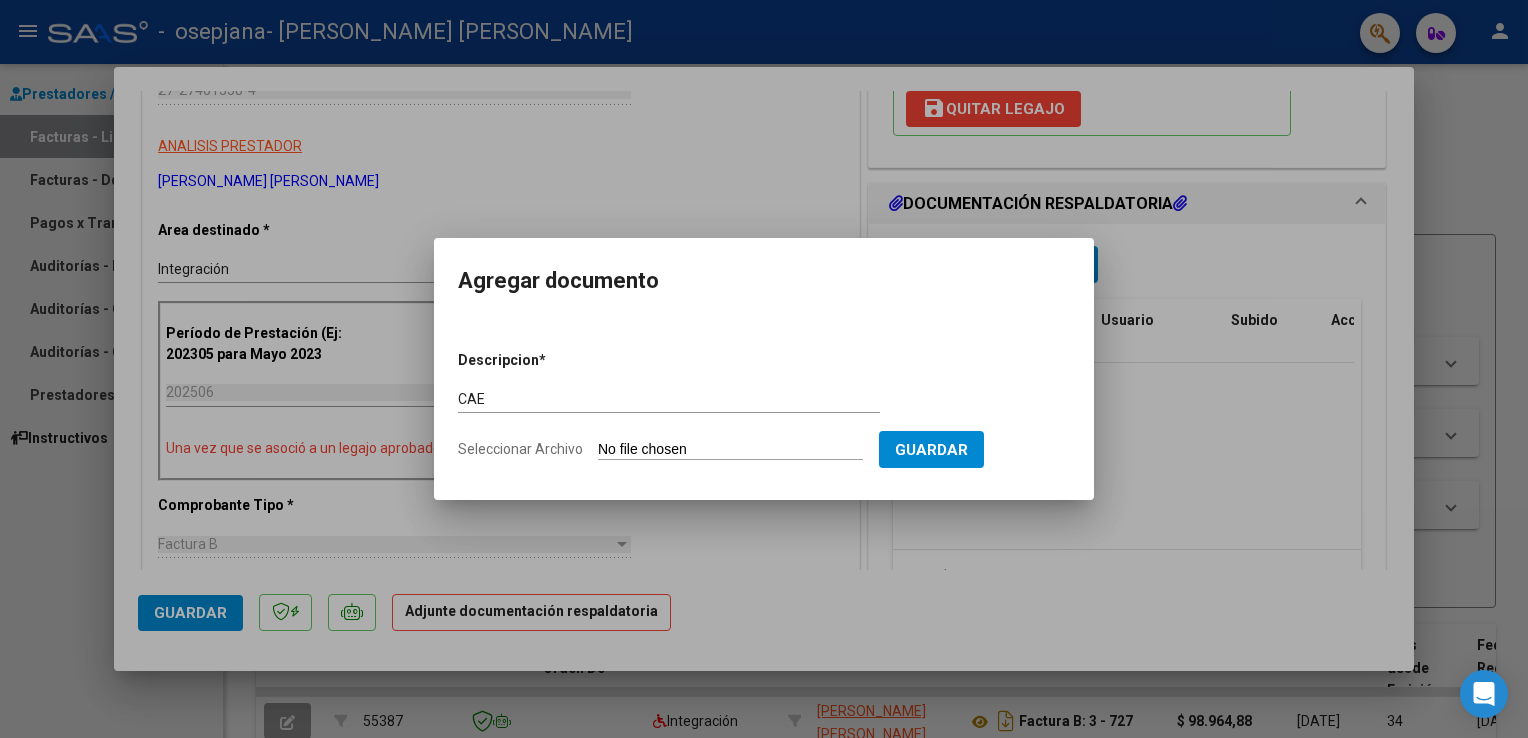 click on "Agregar documento" at bounding box center [764, 281] 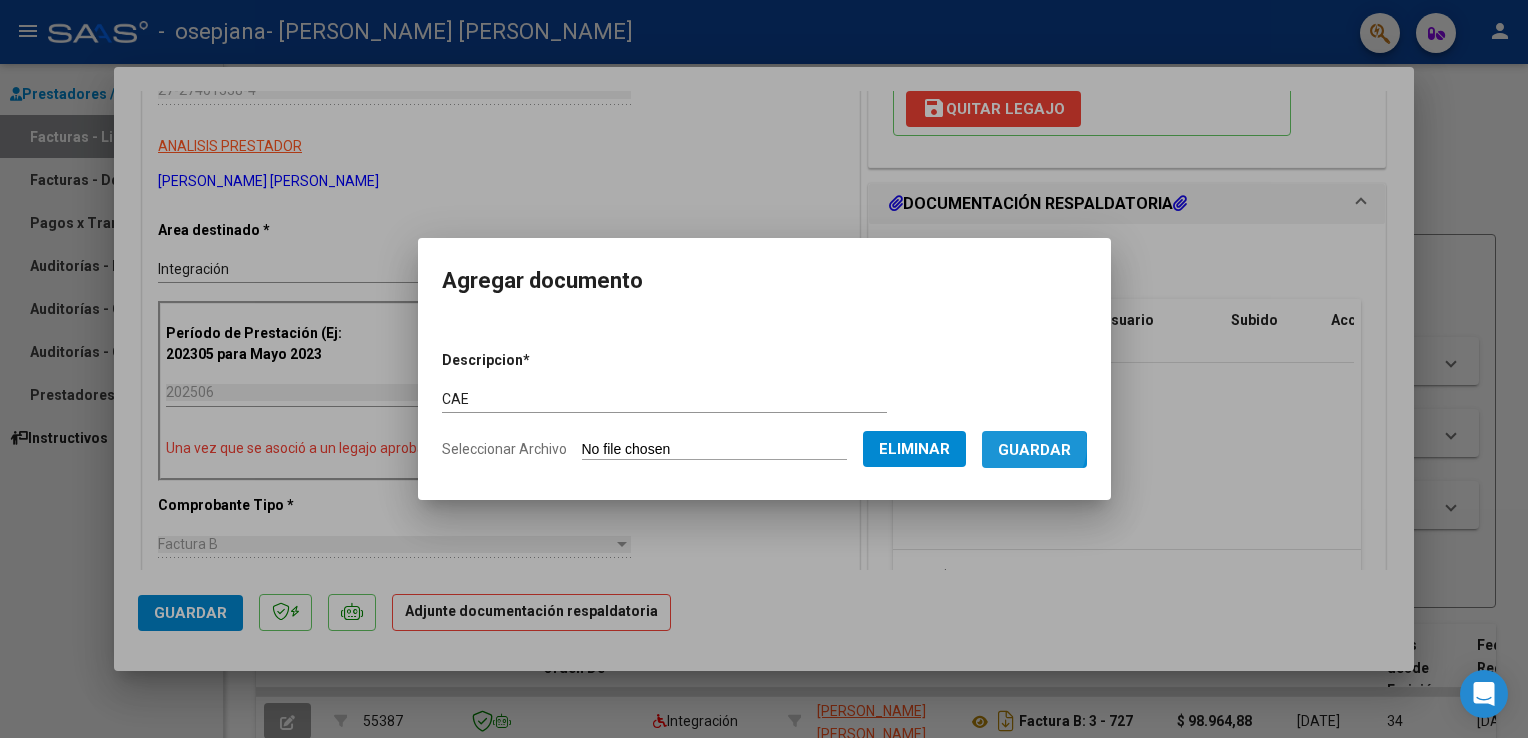 click on "Guardar" at bounding box center (1034, 450) 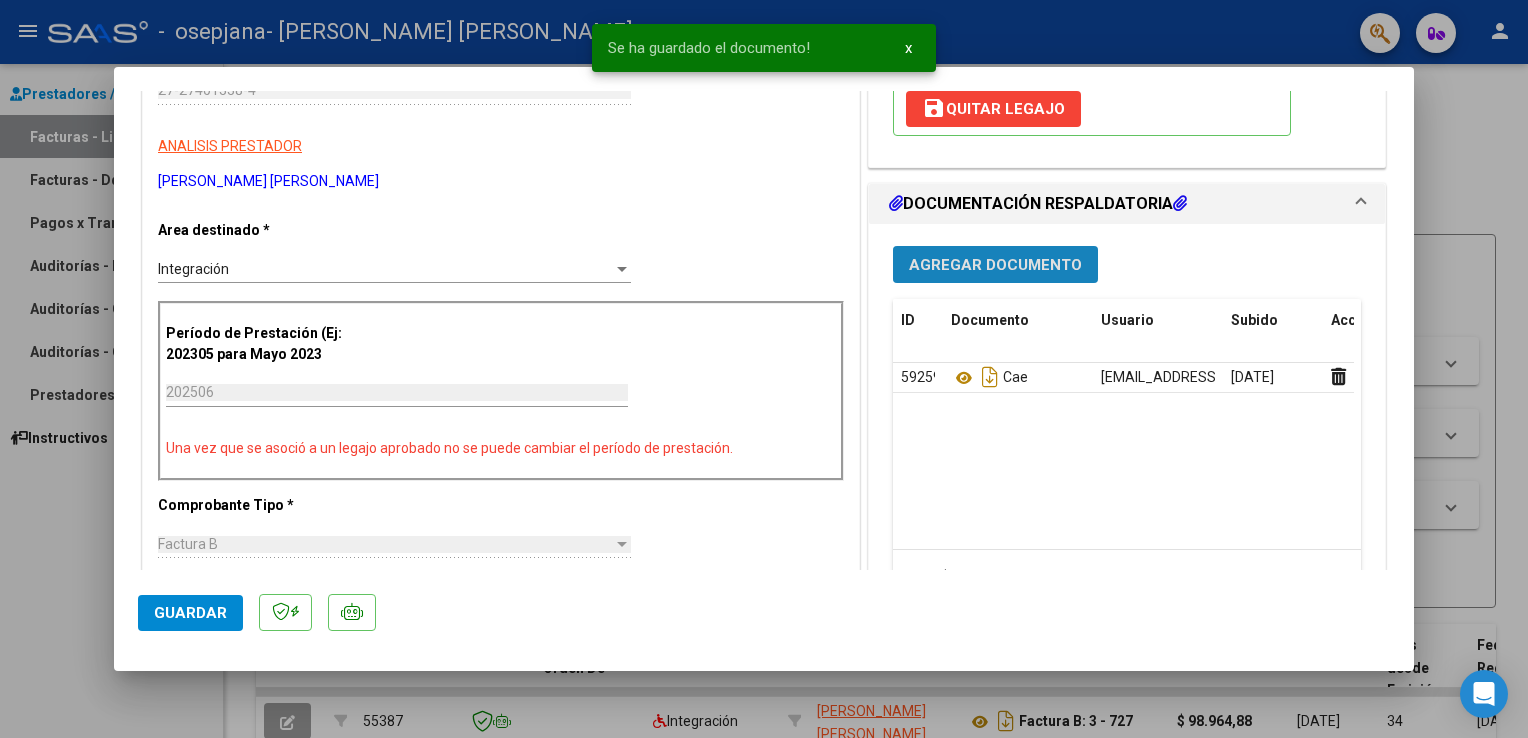 click on "Agregar Documento" at bounding box center (995, 265) 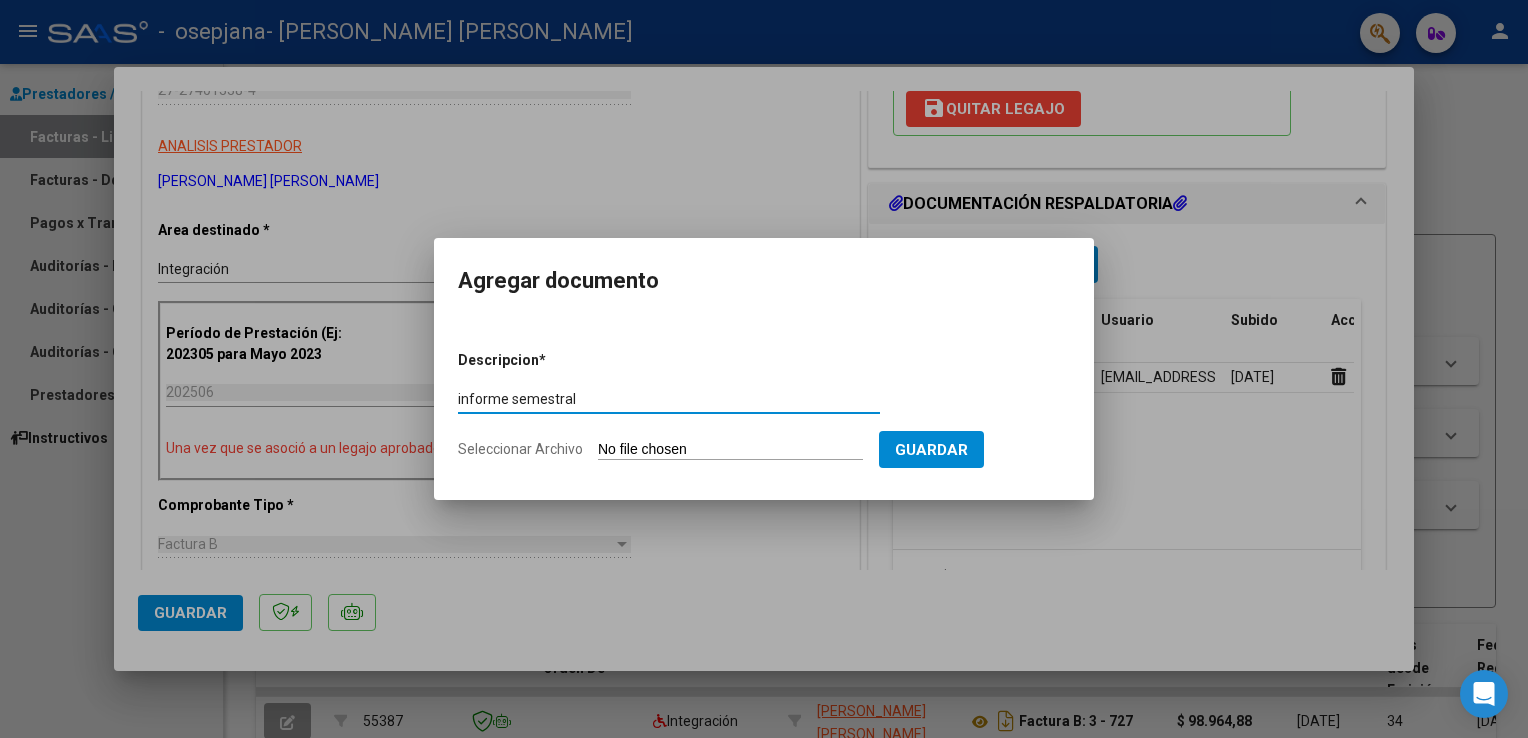 type on "informe semestral" 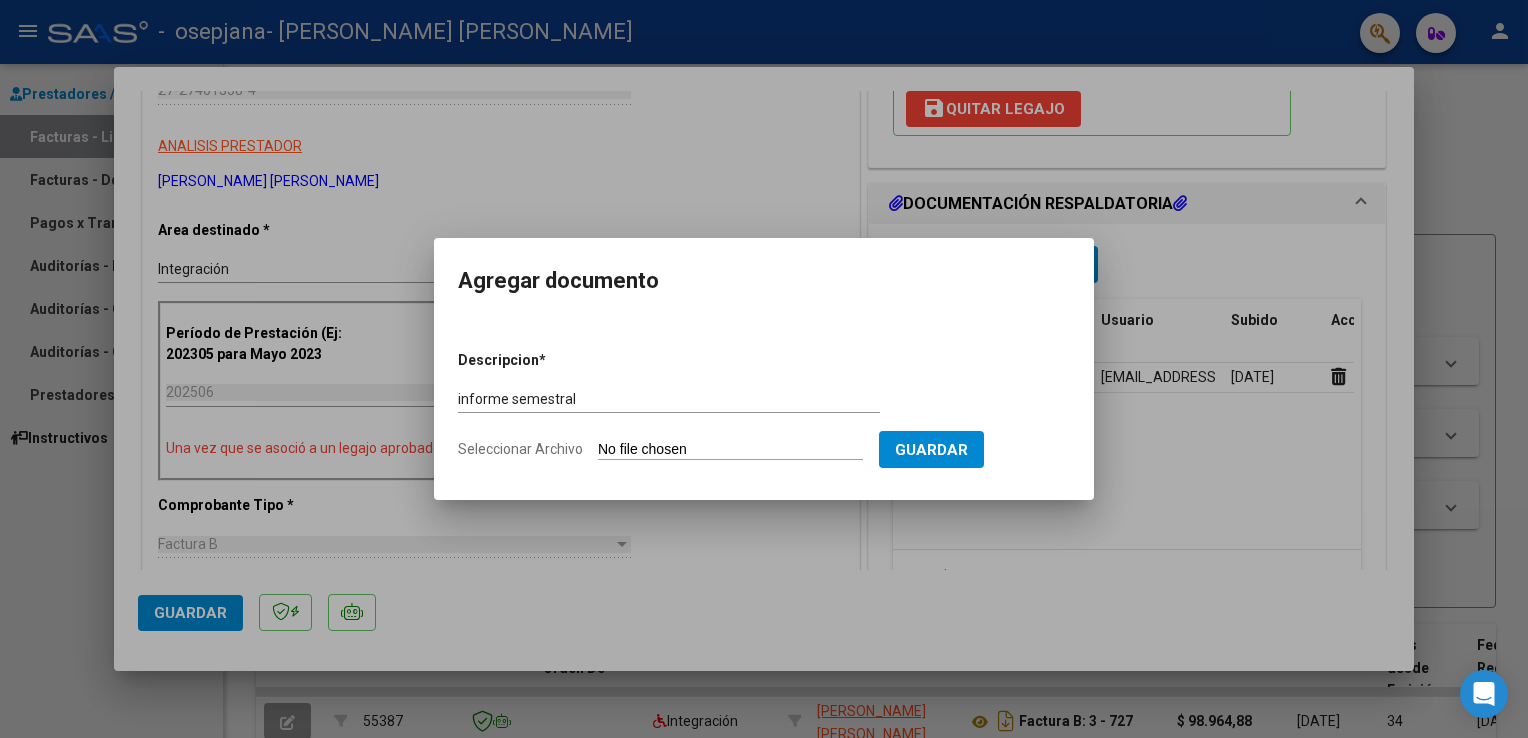 type on "C:\fakepath\Informe [PERSON_NAME][DATE].docx.pdf" 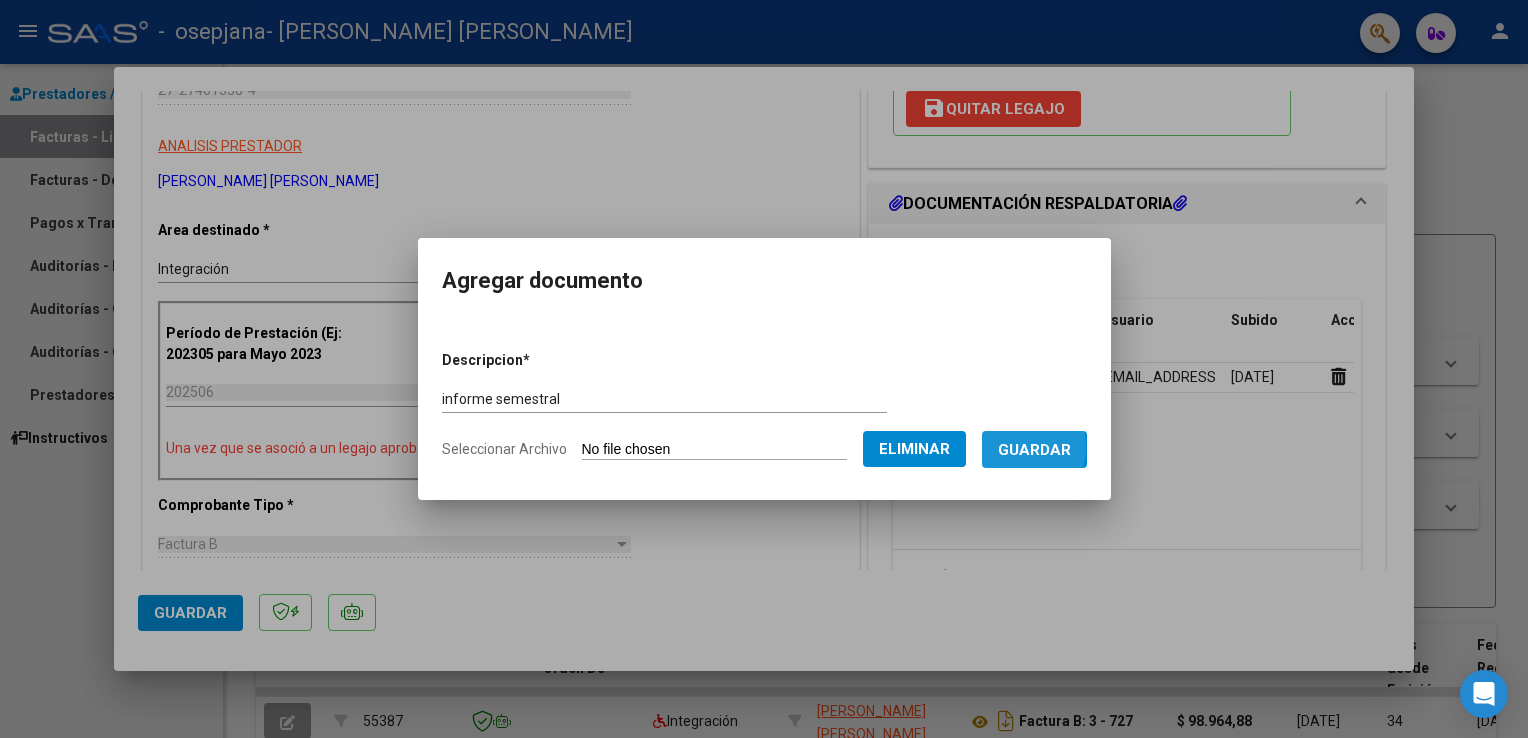 click on "Guardar" at bounding box center (1034, 450) 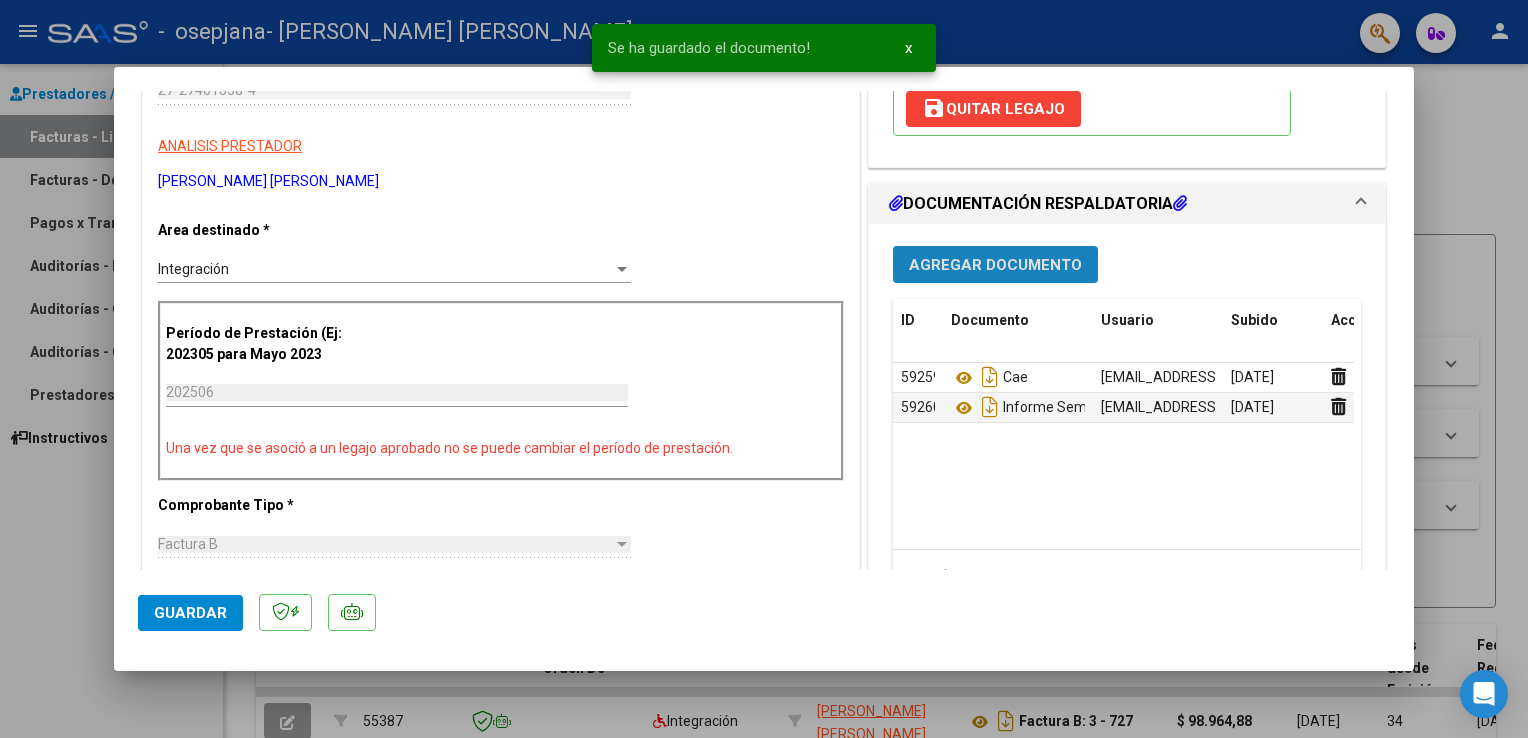 click on "Agregar Documento" at bounding box center [995, 264] 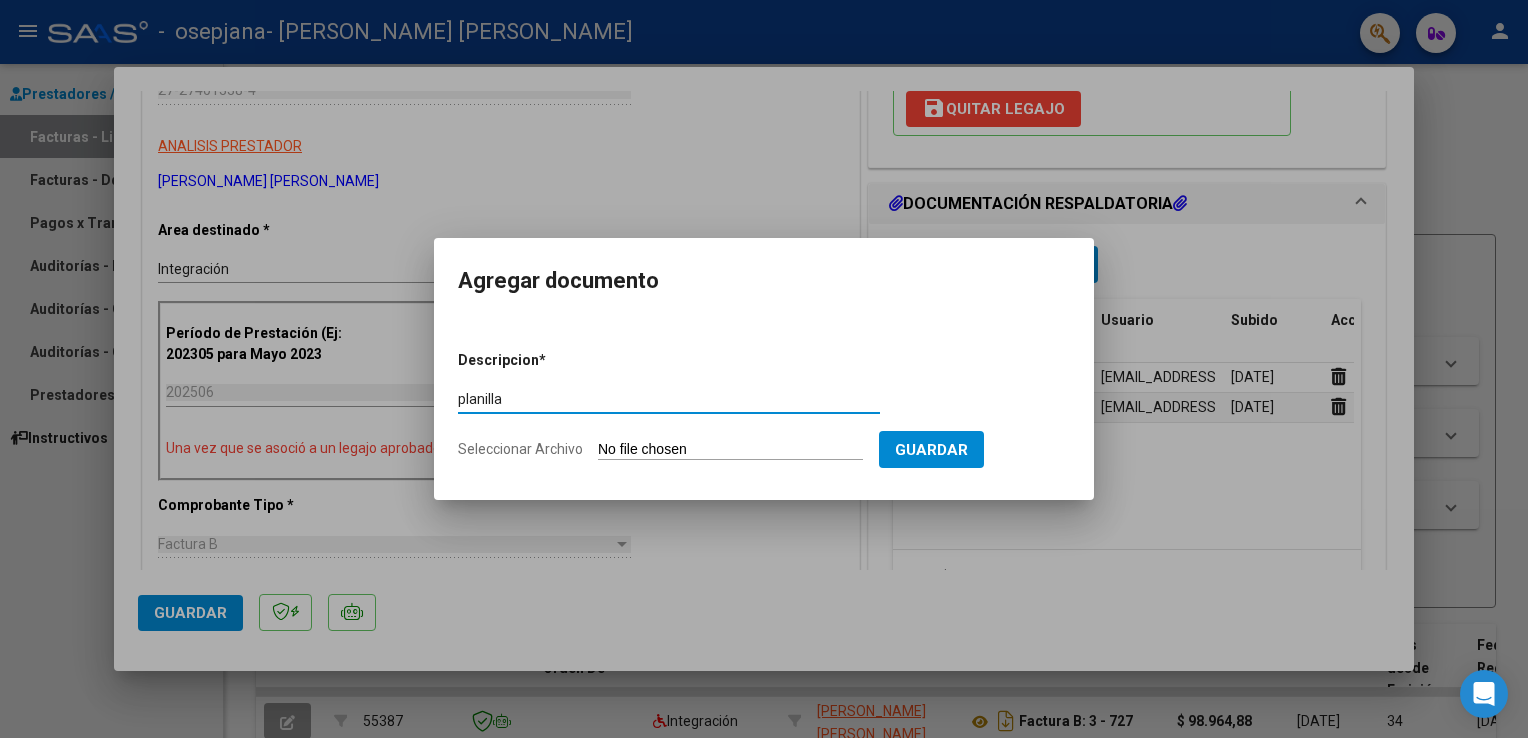type on "planilla" 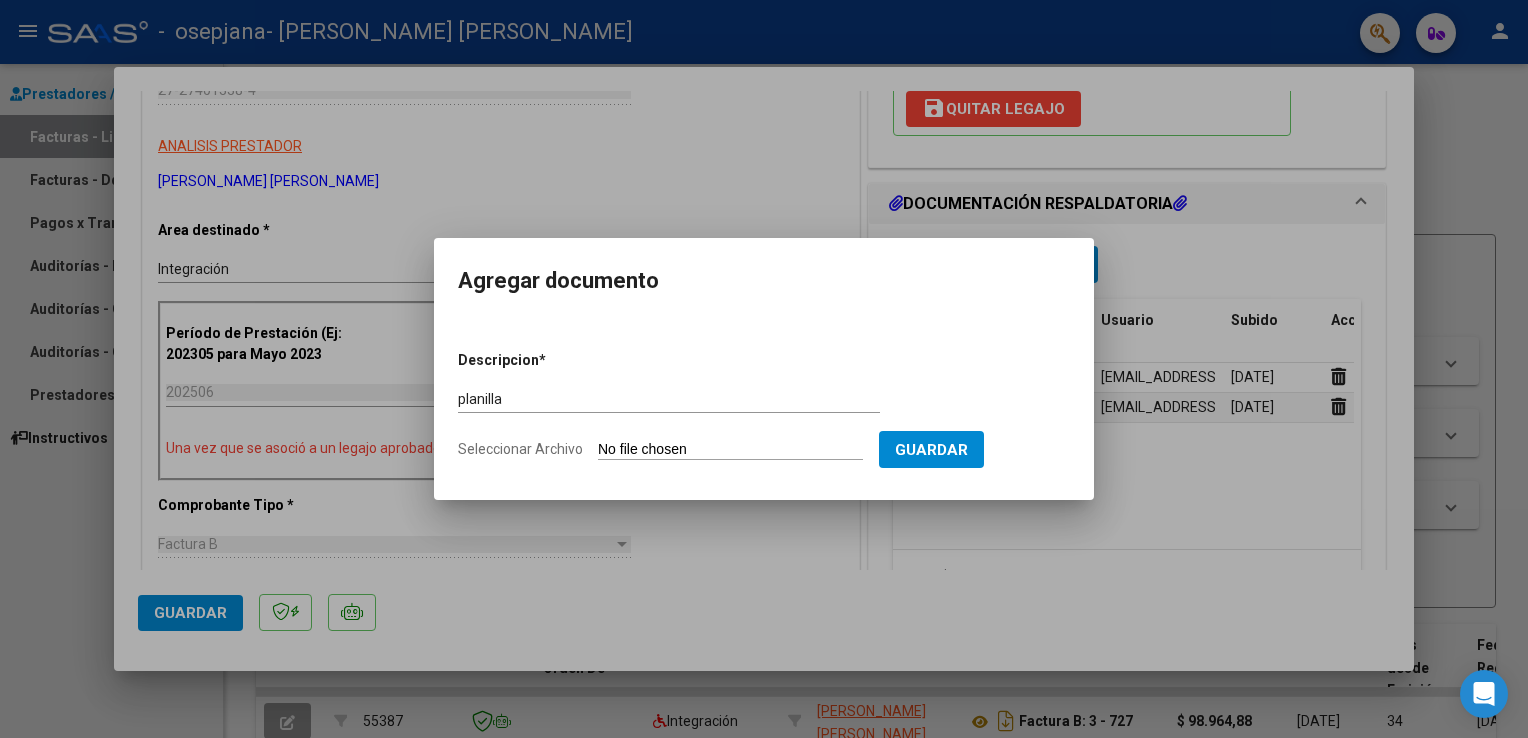 click on "Seleccionar Archivo" at bounding box center [730, 450] 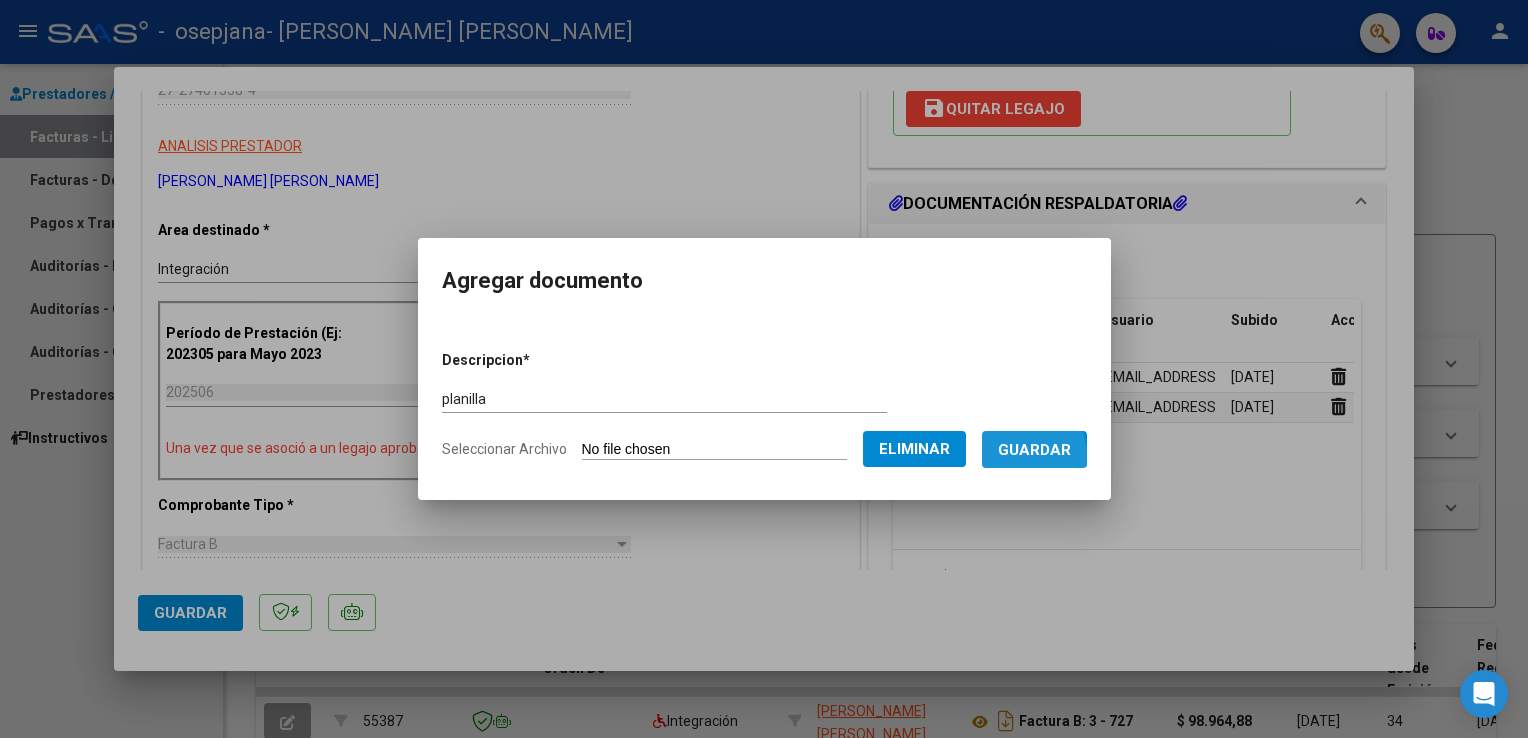click on "Guardar" at bounding box center (1034, 450) 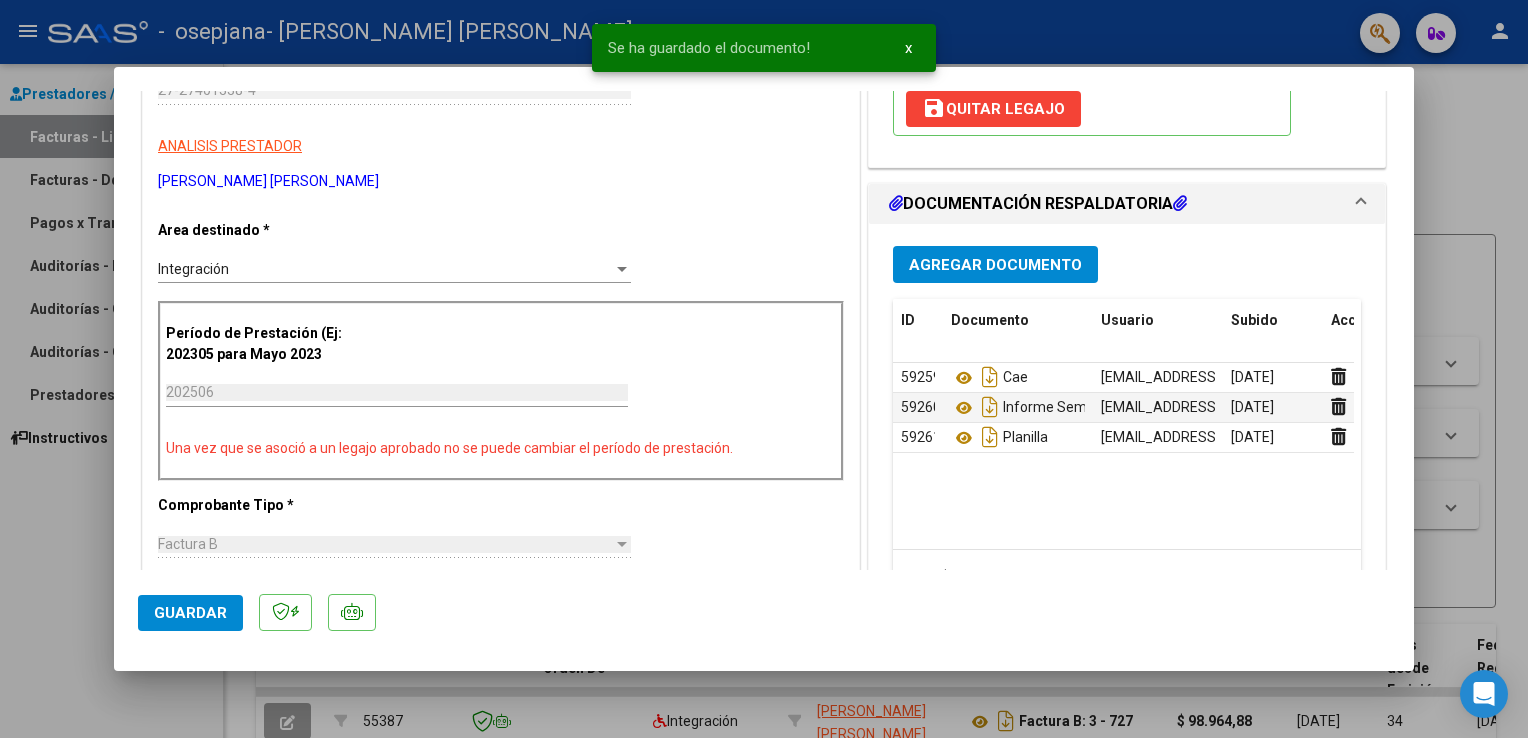 scroll, scrollTop: 1202, scrollLeft: 0, axis: vertical 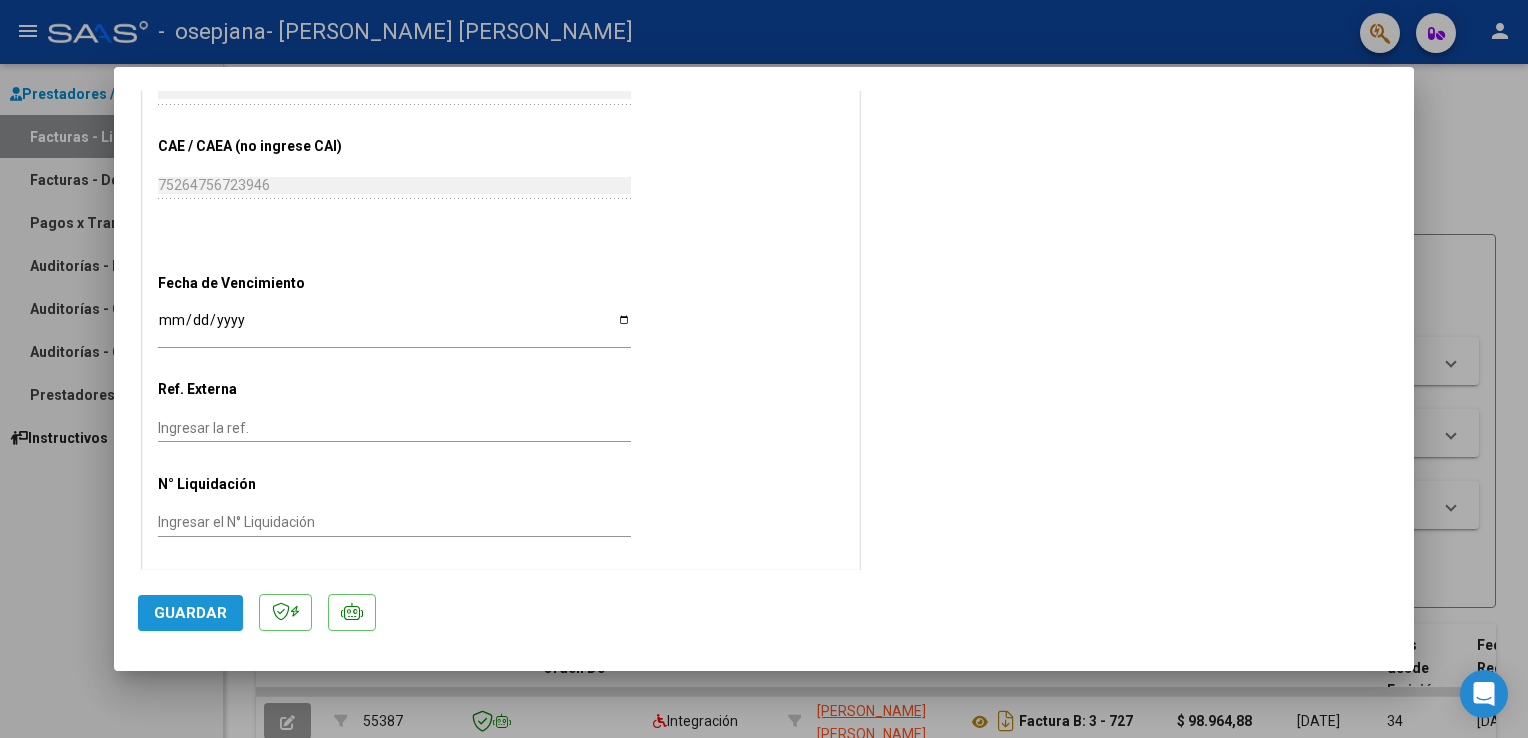 click on "Guardar" 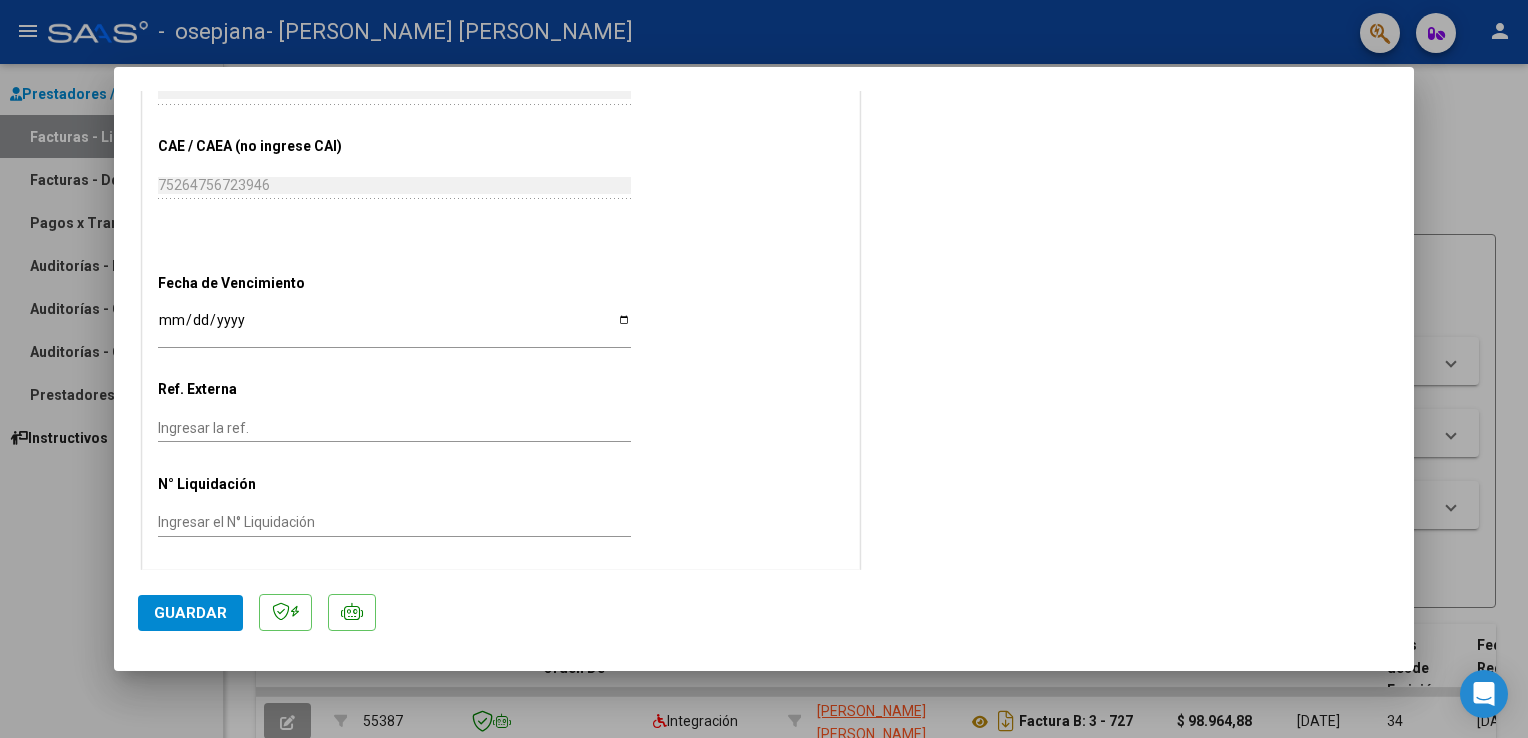 click at bounding box center (764, 369) 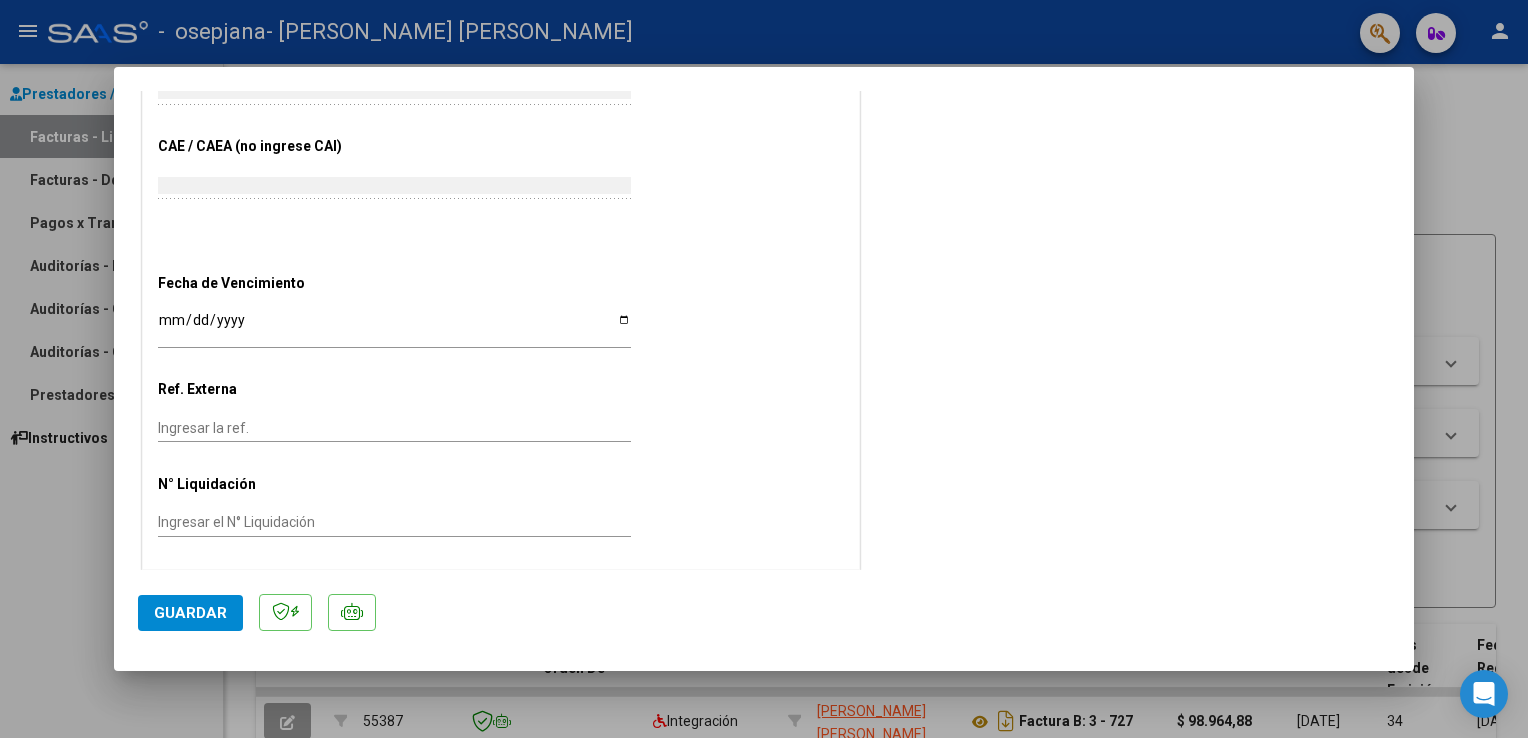 scroll, scrollTop: 0, scrollLeft: 0, axis: both 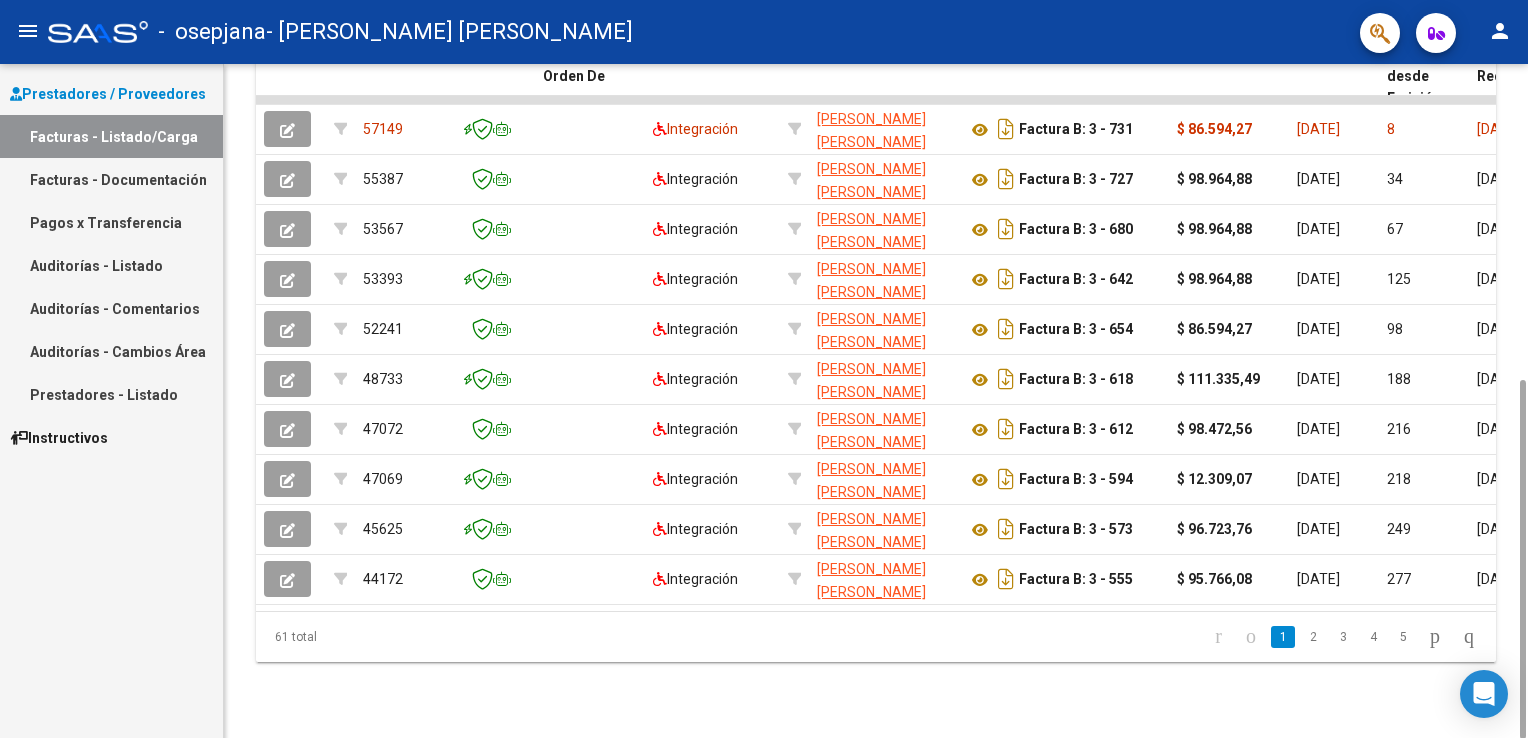 drag, startPoint x: 1528, startPoint y: 156, endPoint x: 1531, endPoint y: 215, distance: 59.07622 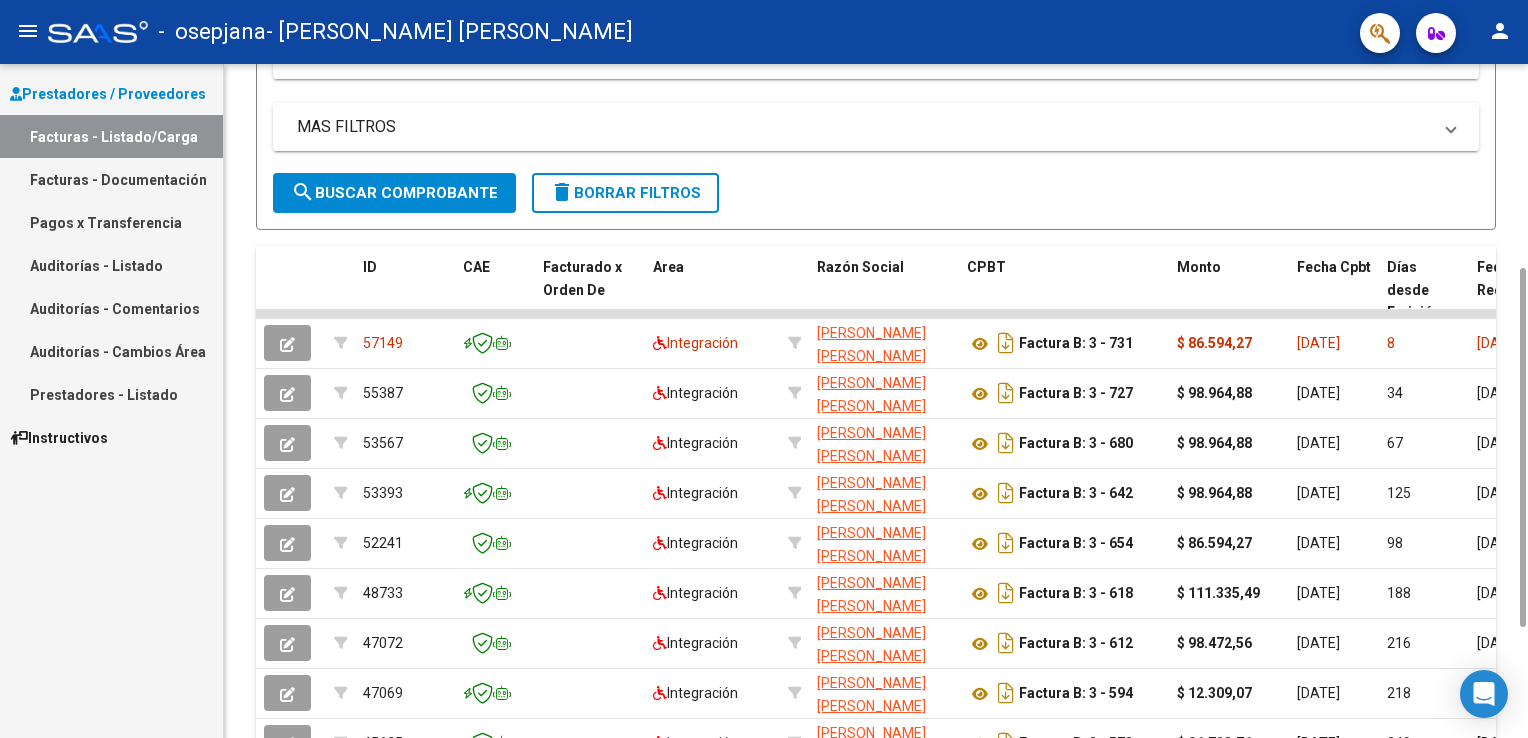 scroll, scrollTop: 380, scrollLeft: 0, axis: vertical 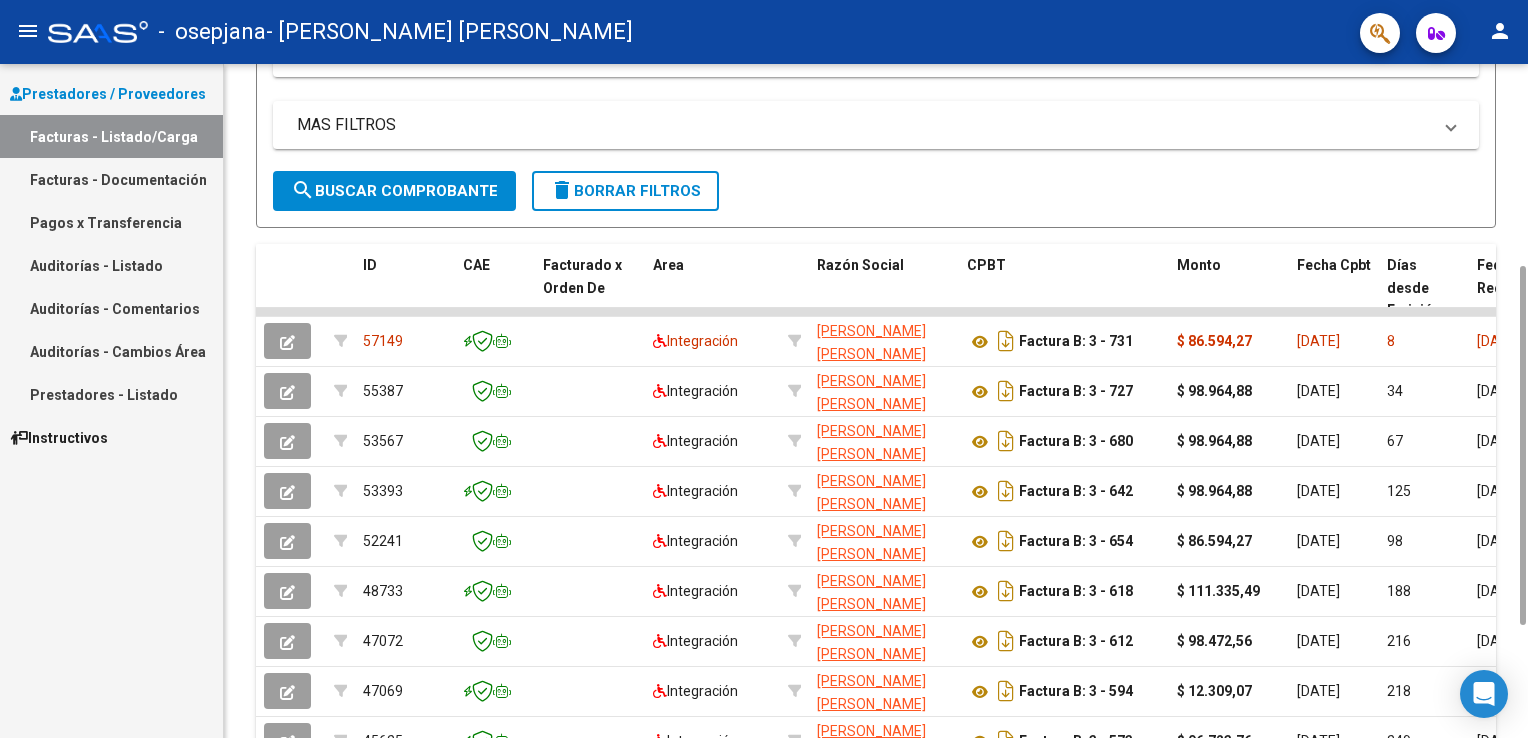 drag, startPoint x: 1524, startPoint y: 418, endPoint x: 1528, endPoint y: 305, distance: 113.07078 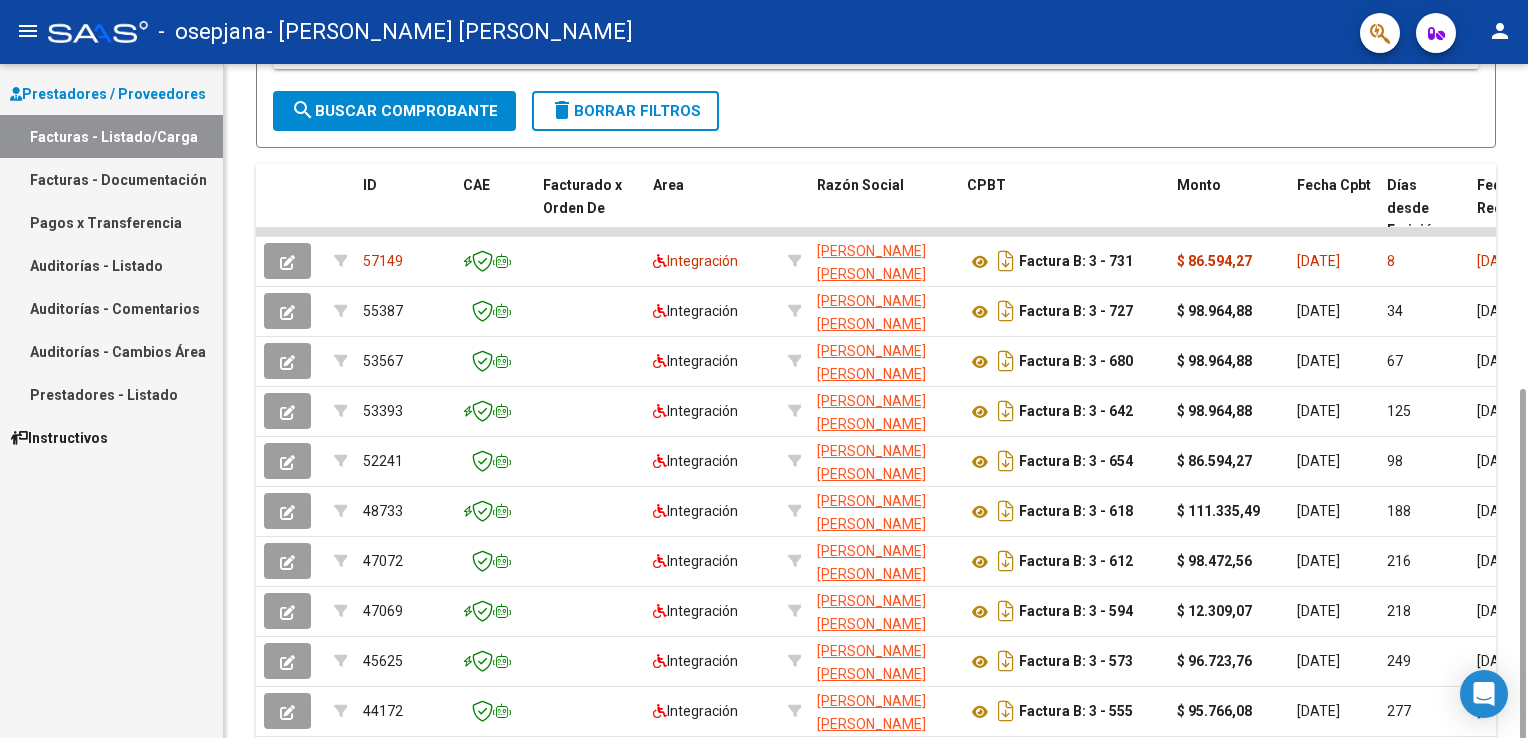 scroll, scrollTop: 592, scrollLeft: 0, axis: vertical 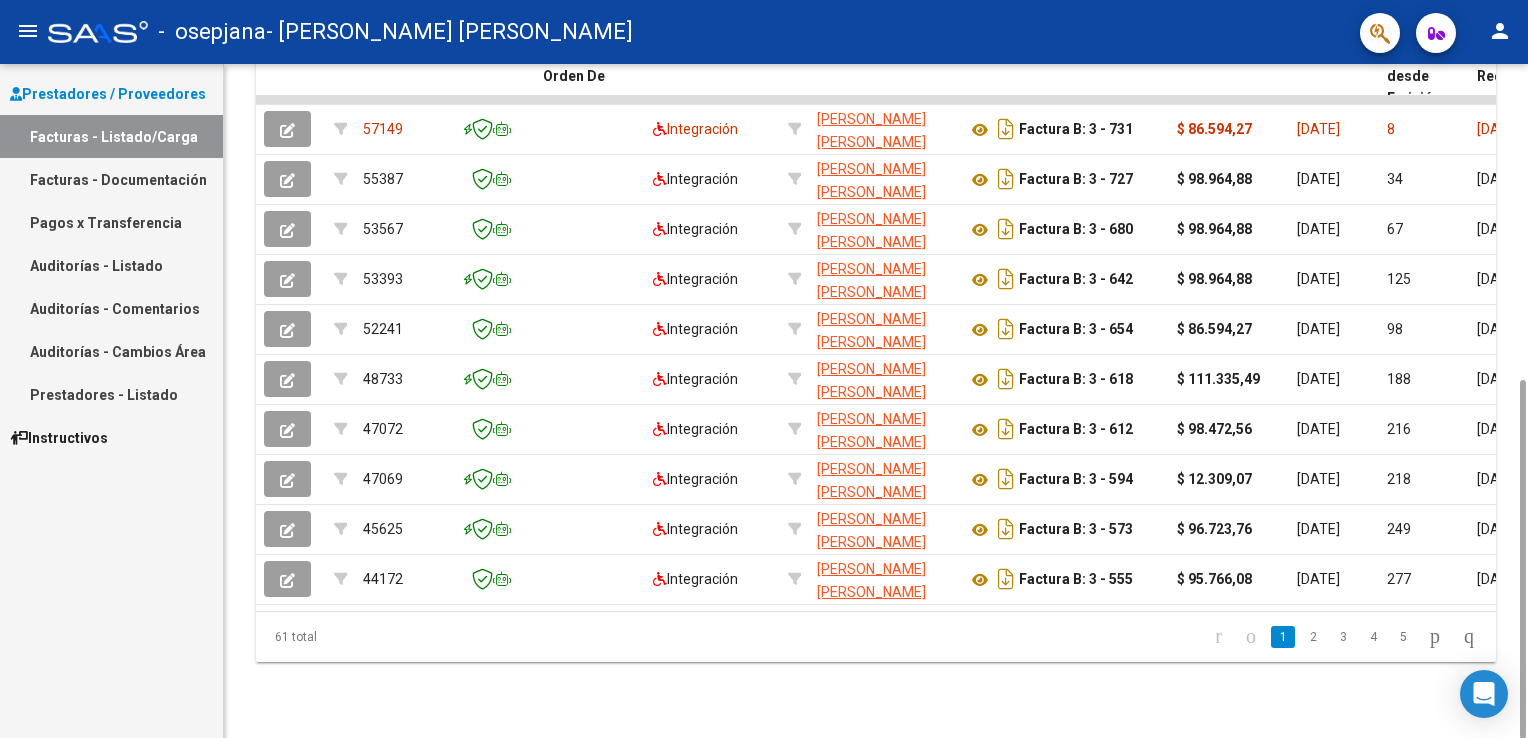 drag, startPoint x: 1525, startPoint y: 333, endPoint x: 1531, endPoint y: 470, distance: 137.13132 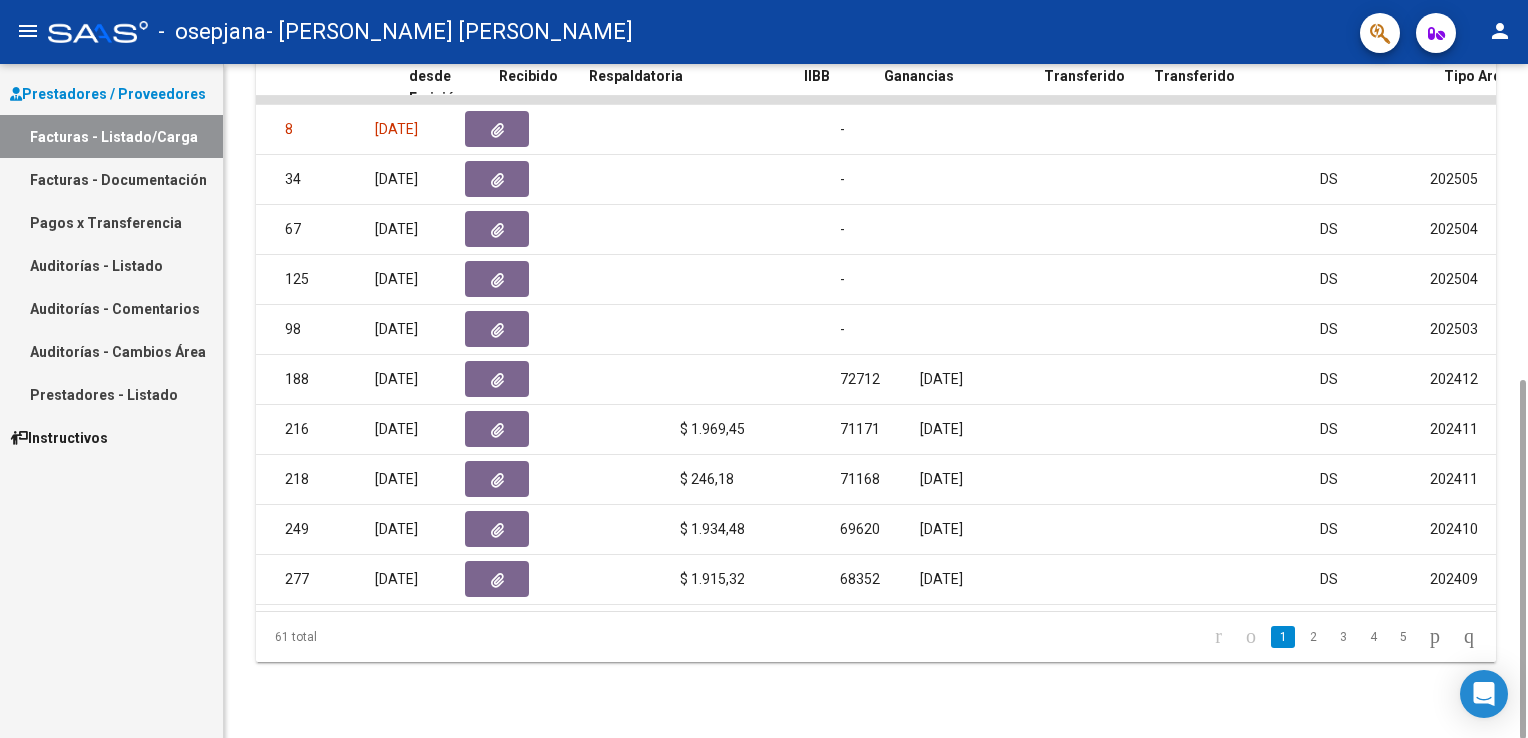scroll, scrollTop: 0, scrollLeft: 977, axis: horizontal 